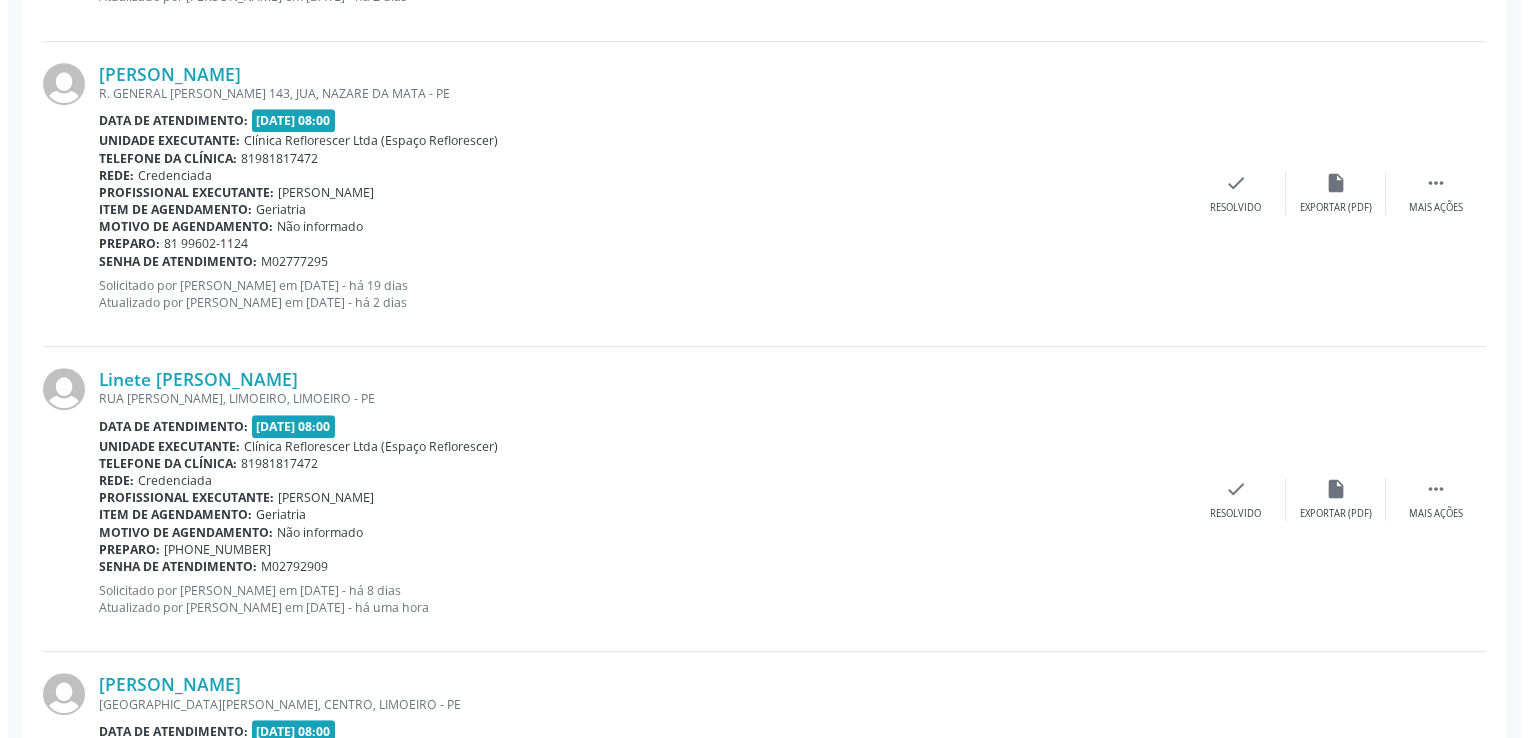scroll, scrollTop: 900, scrollLeft: 0, axis: vertical 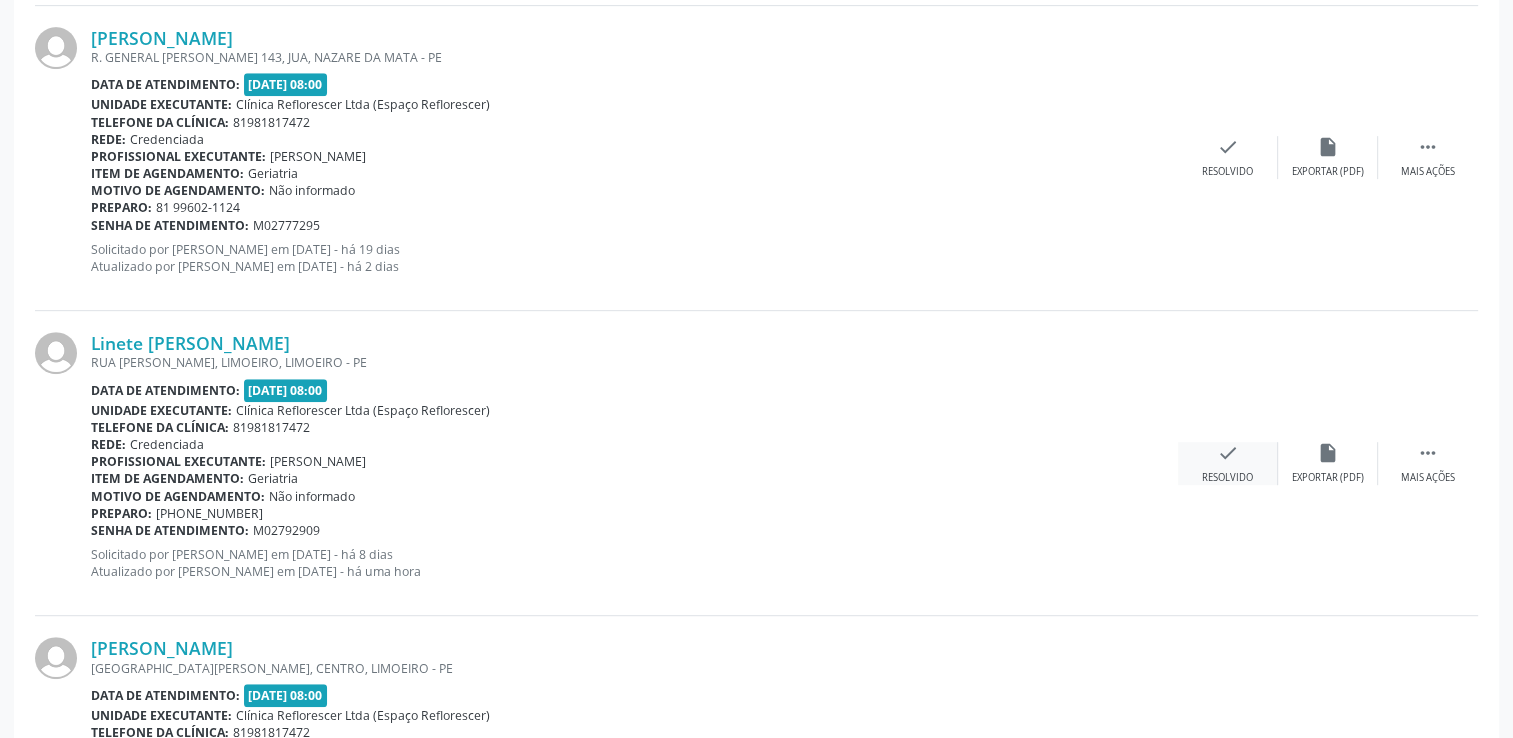 click on "Resolvido" at bounding box center [1227, 478] 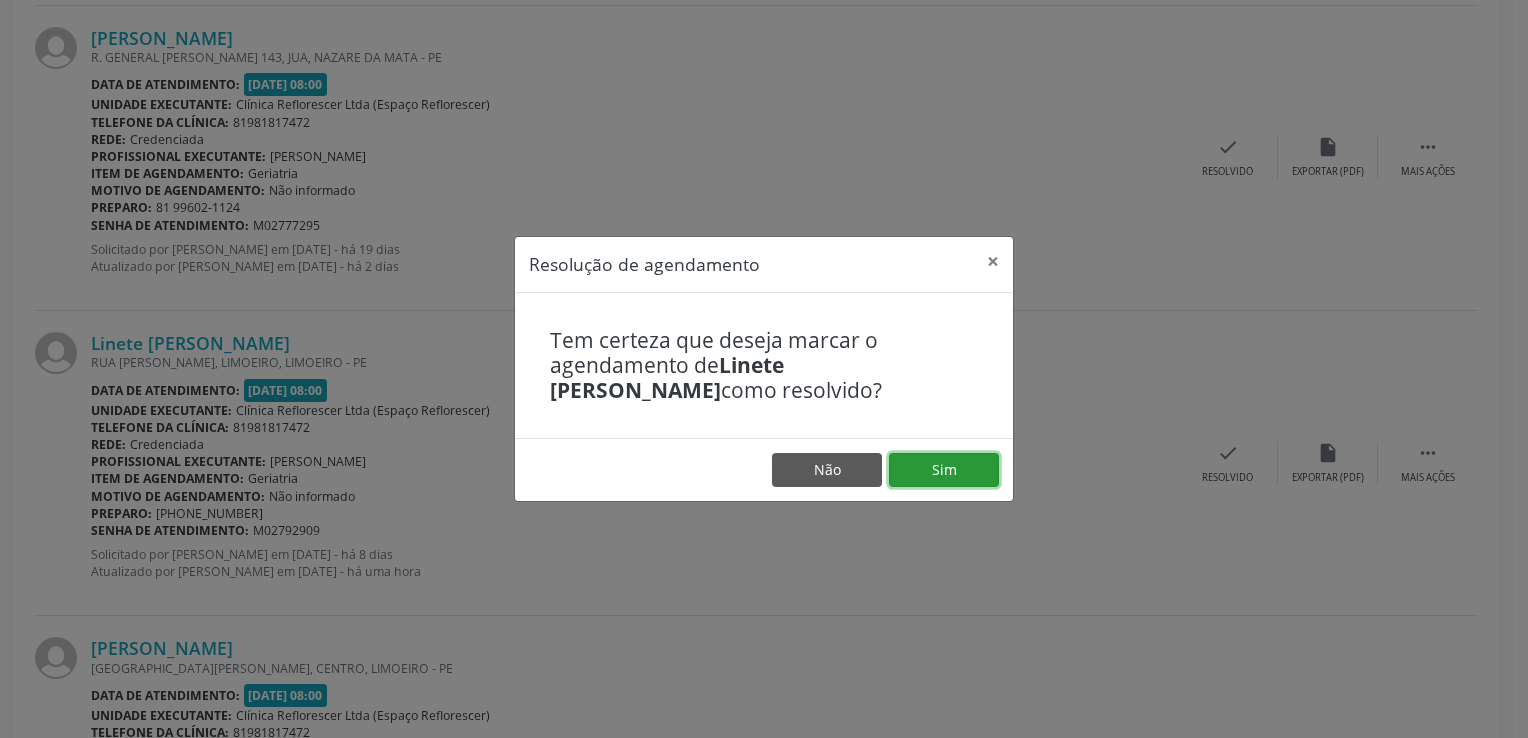 click on "Sim" at bounding box center [944, 470] 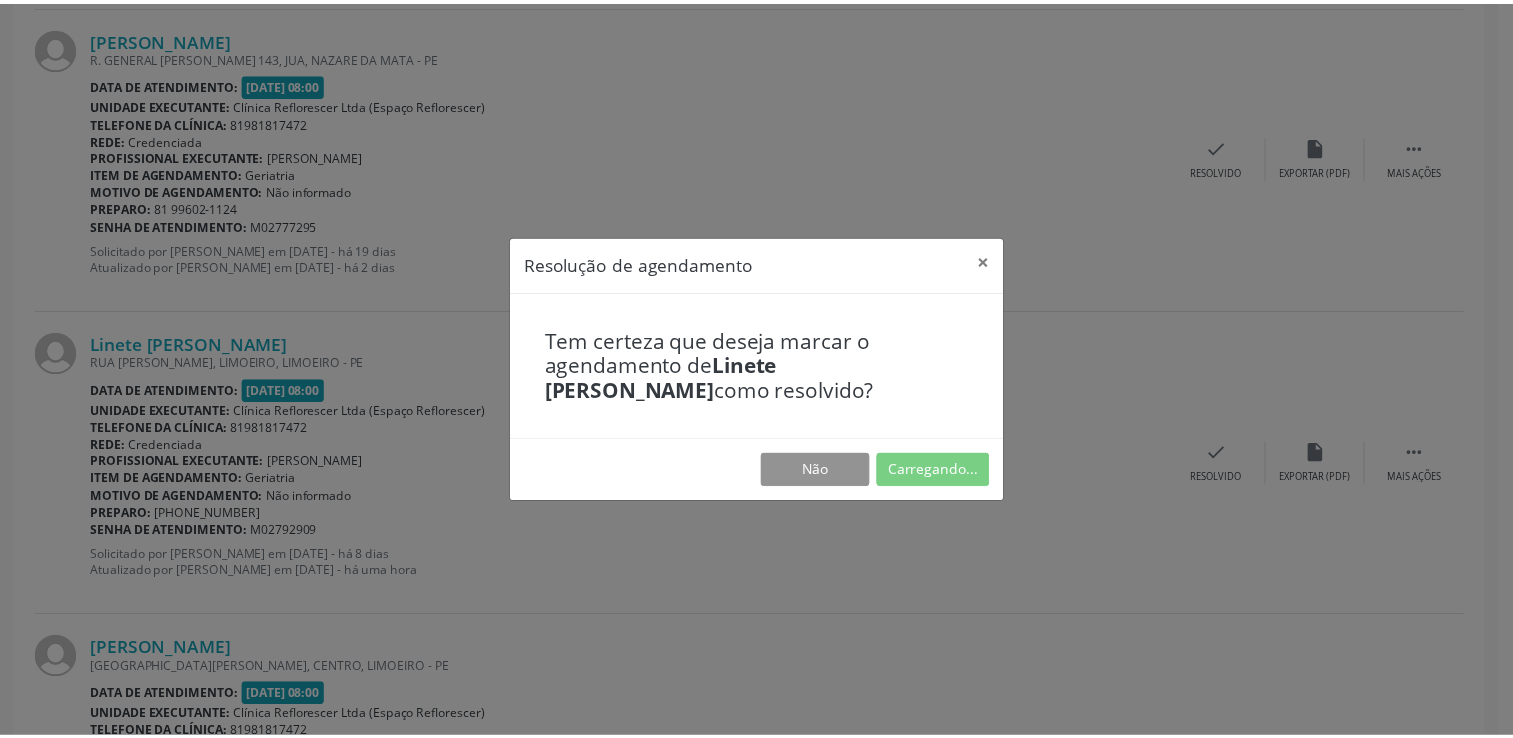 scroll, scrollTop: 0, scrollLeft: 0, axis: both 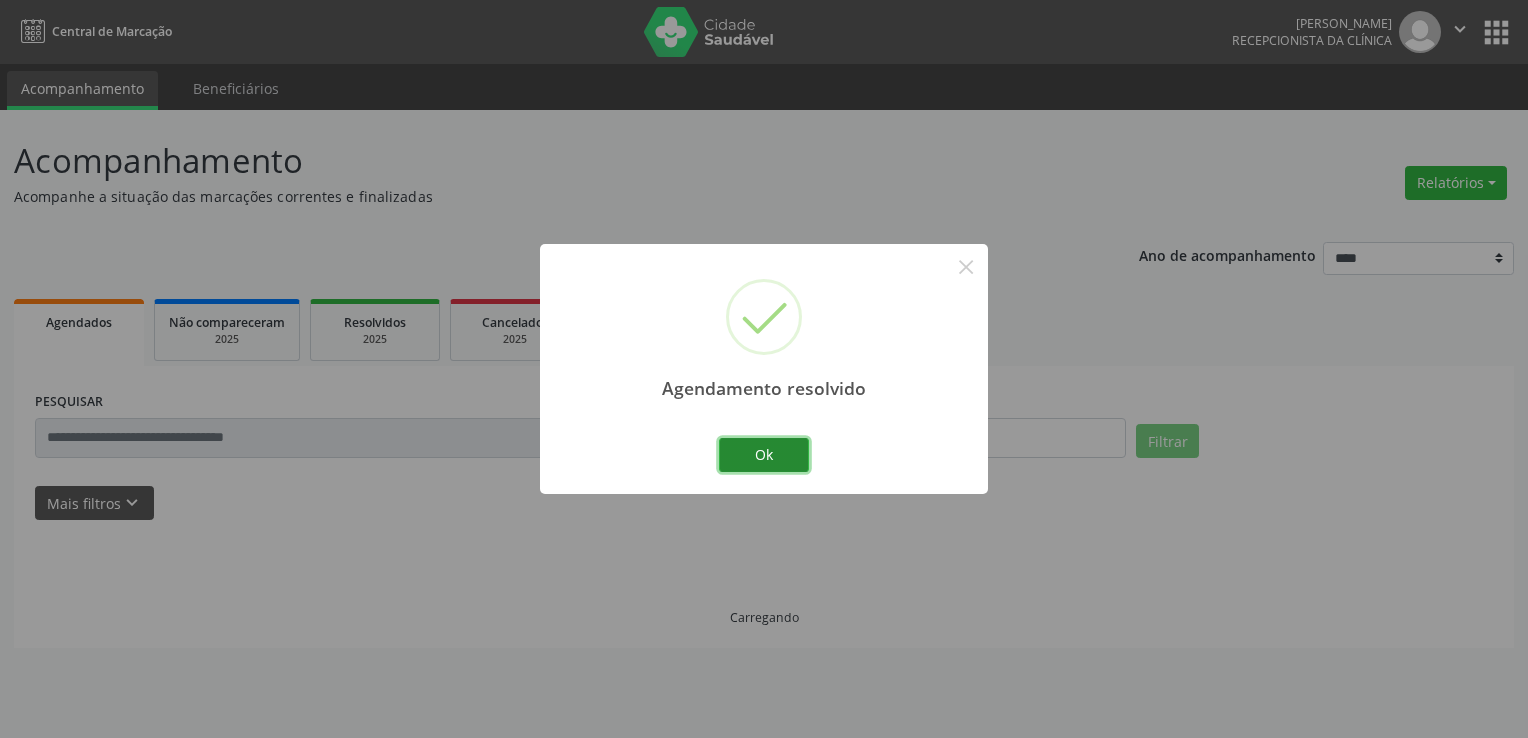 click on "Ok" at bounding box center (764, 455) 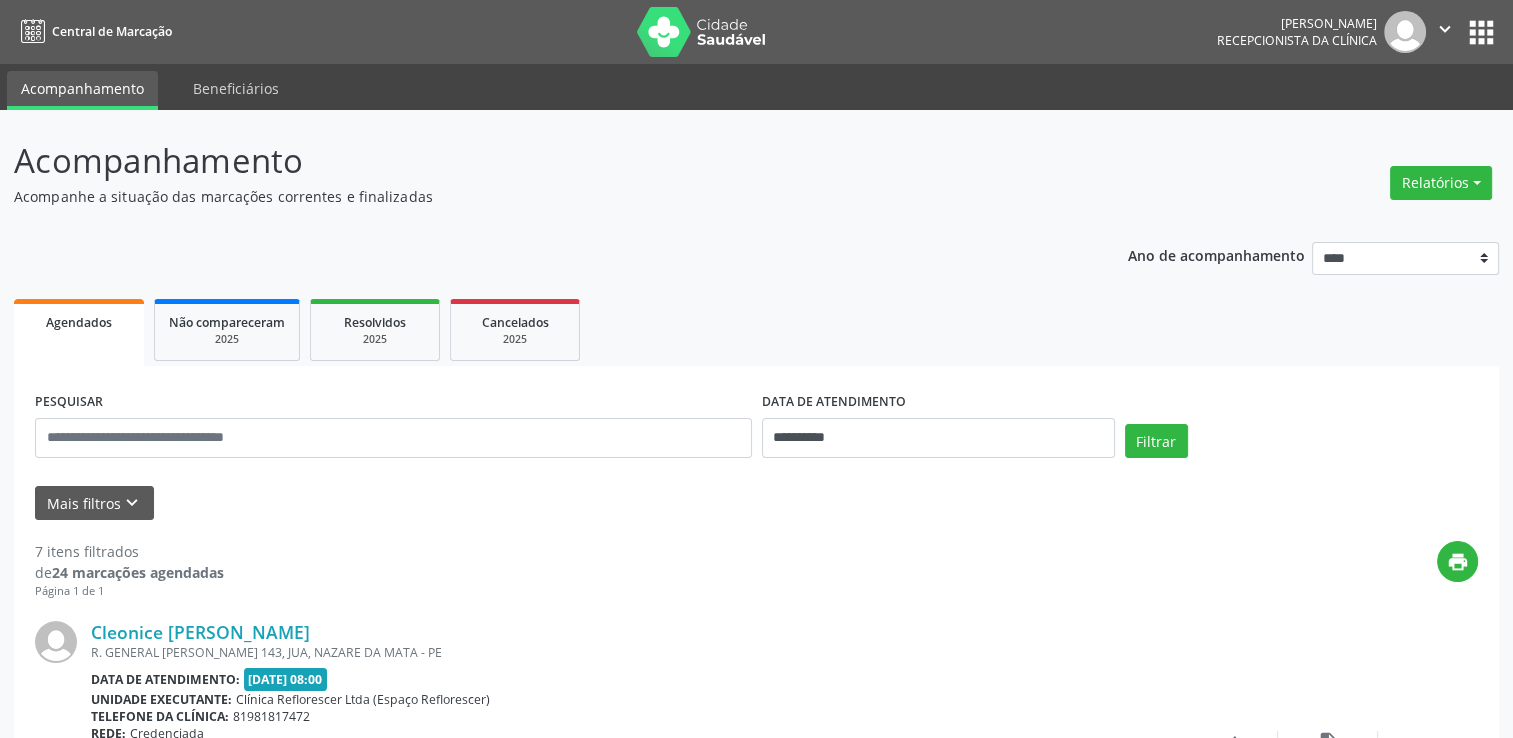 click on "Acompanhamento" at bounding box center [534, 161] 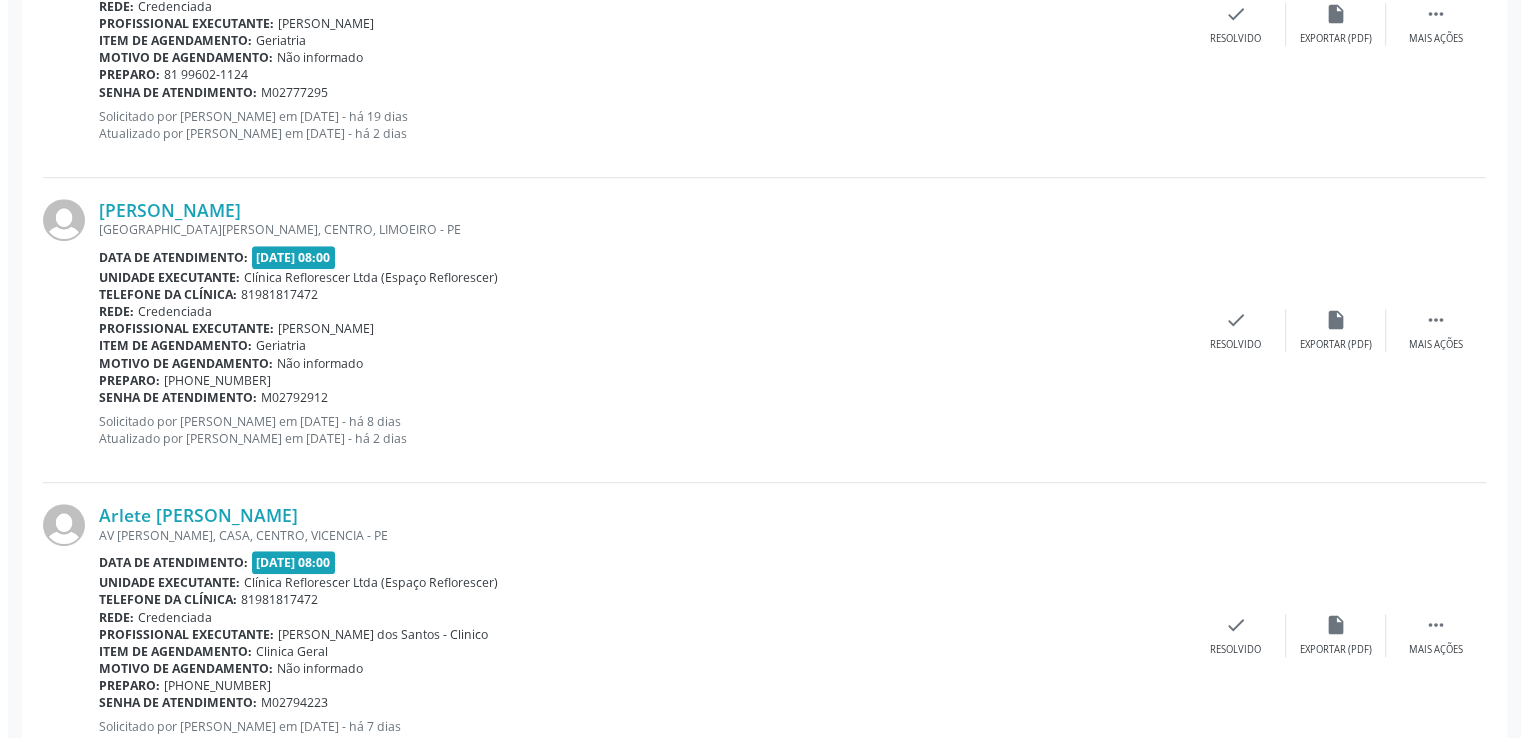 scroll, scrollTop: 1031, scrollLeft: 0, axis: vertical 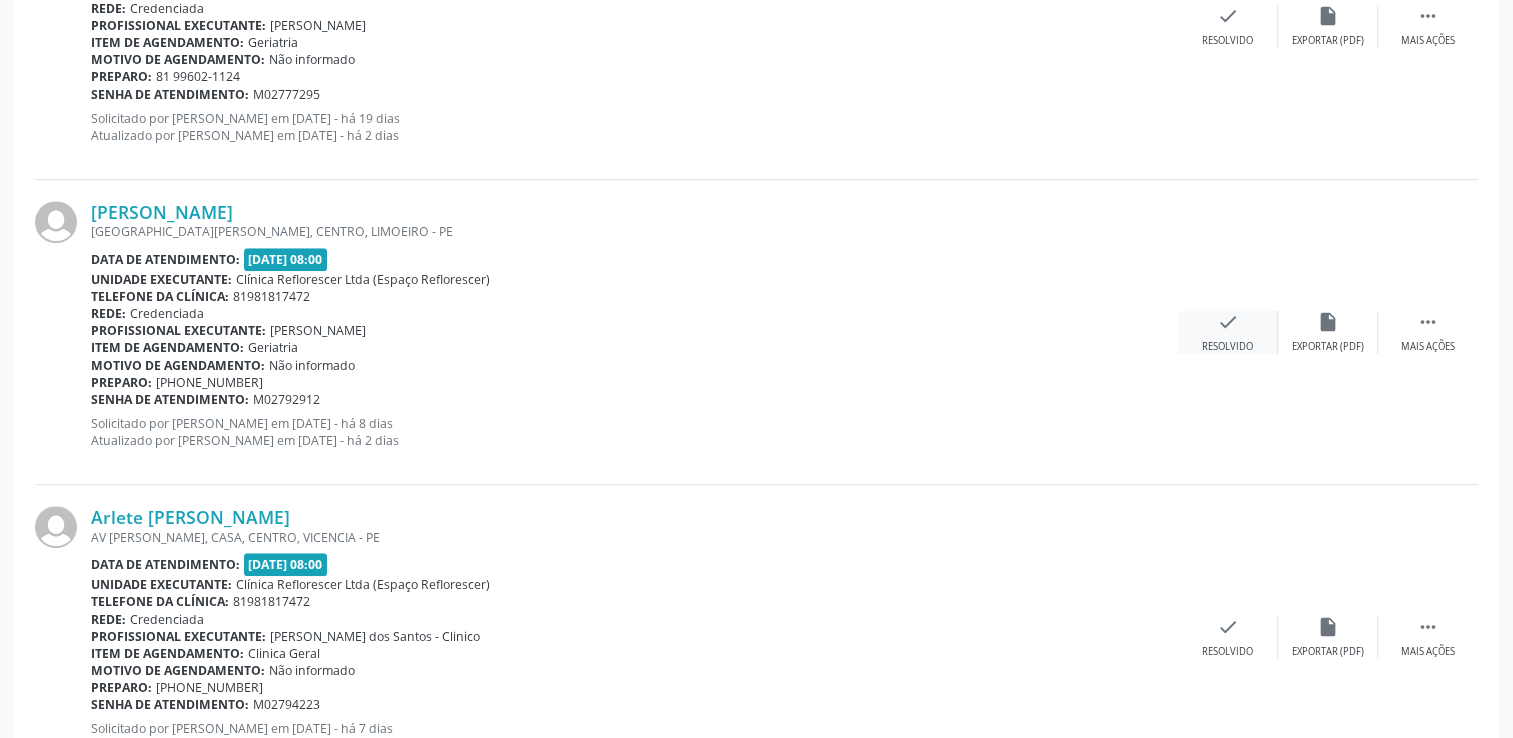 click on "check" at bounding box center [1228, 322] 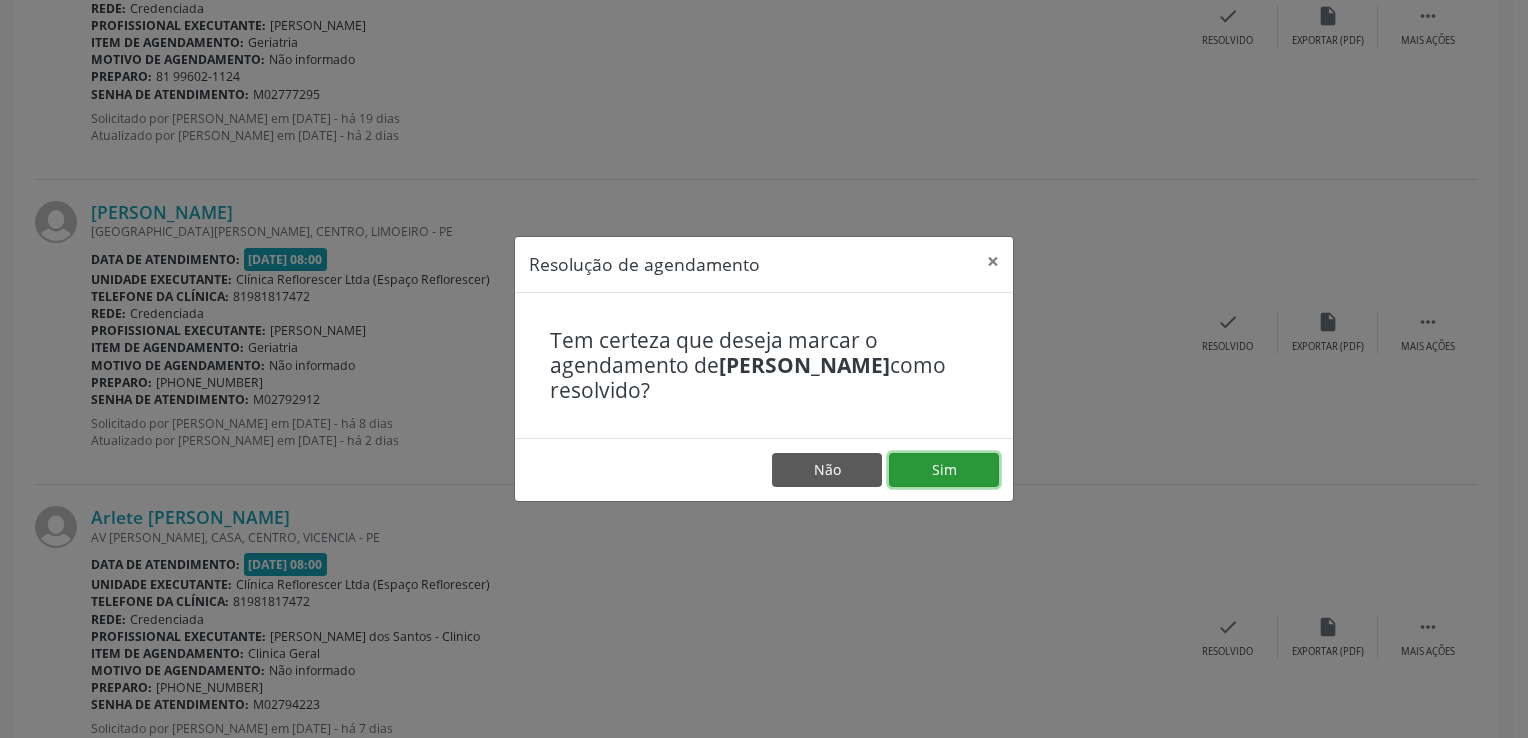 click on "Sim" at bounding box center [944, 470] 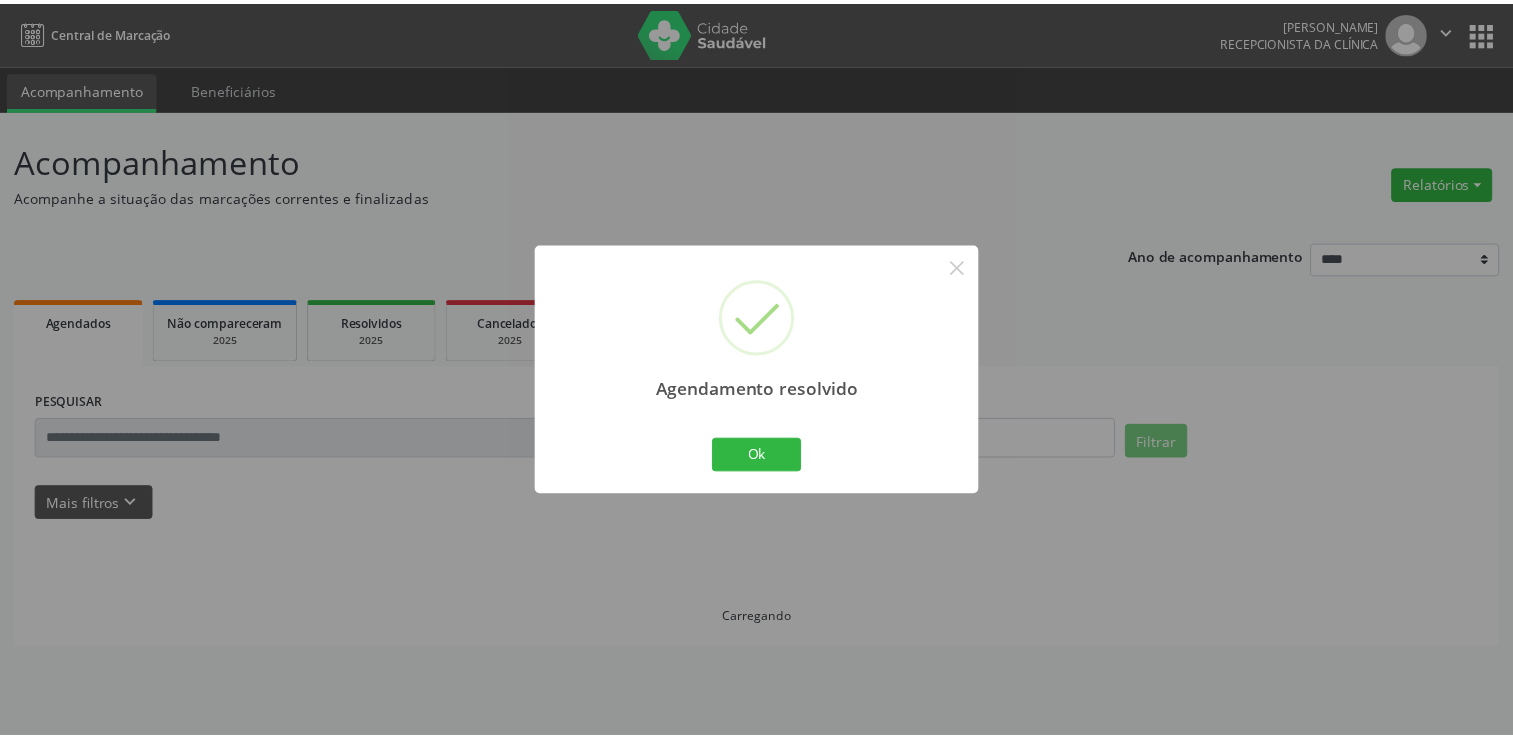scroll, scrollTop: 0, scrollLeft: 0, axis: both 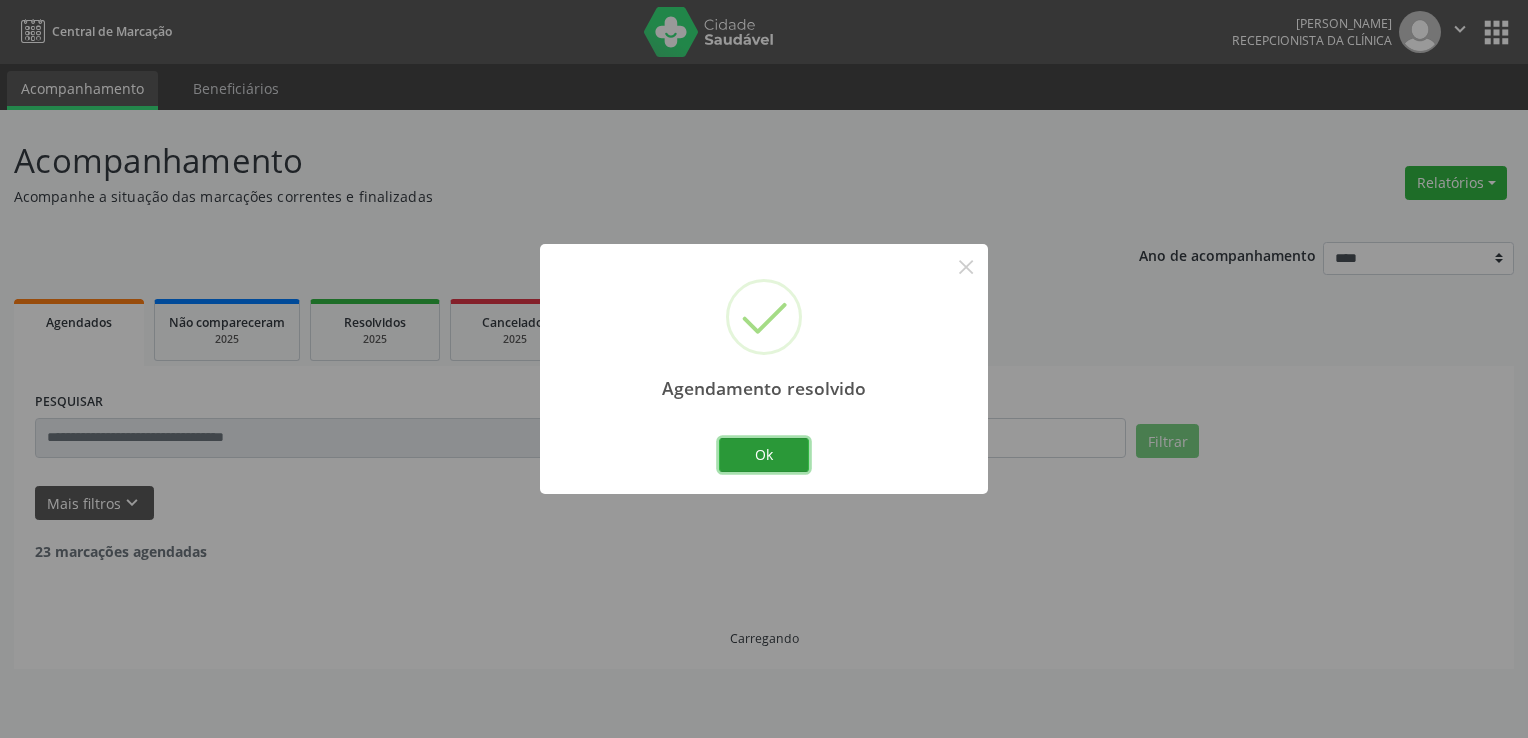 click on "Ok" at bounding box center [764, 455] 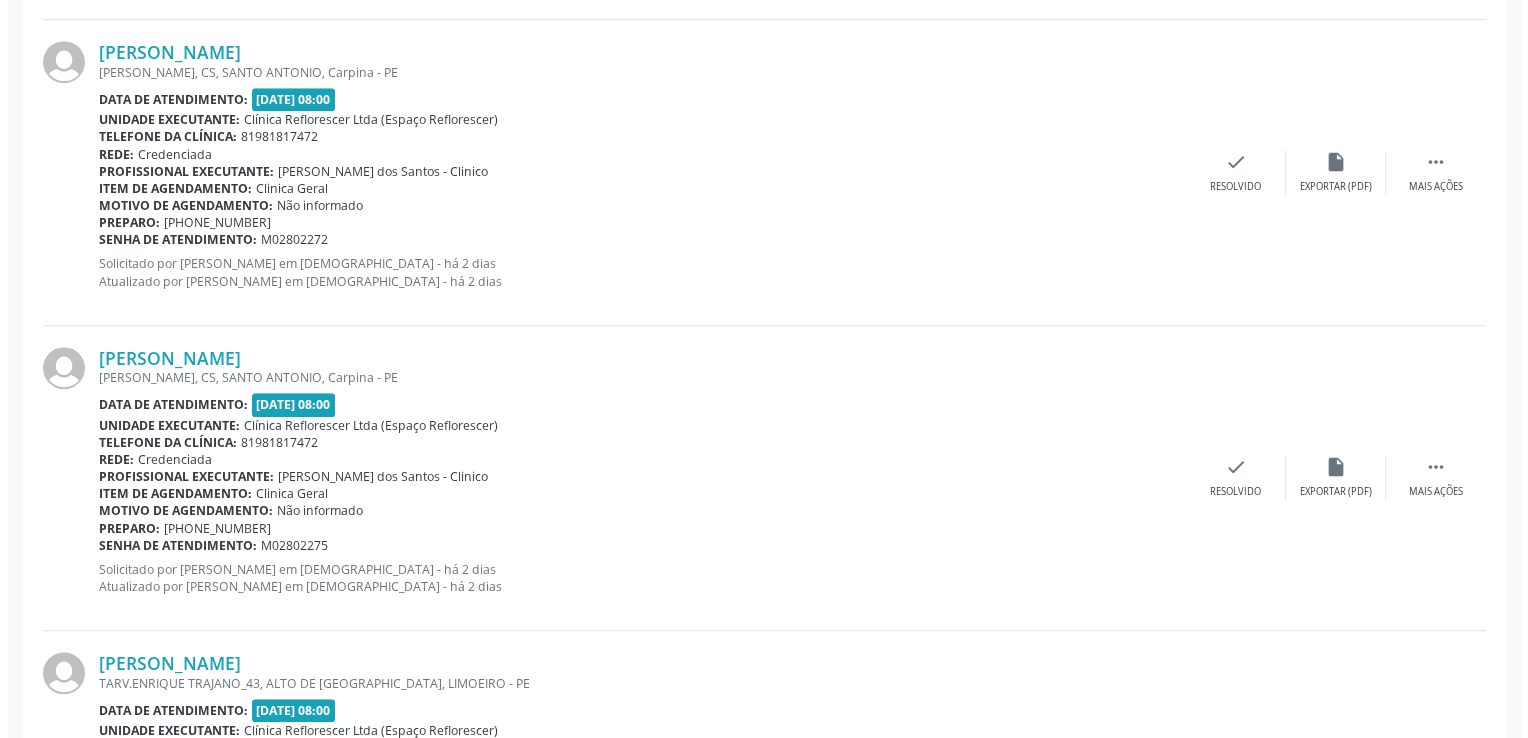 scroll, scrollTop: 1500, scrollLeft: 0, axis: vertical 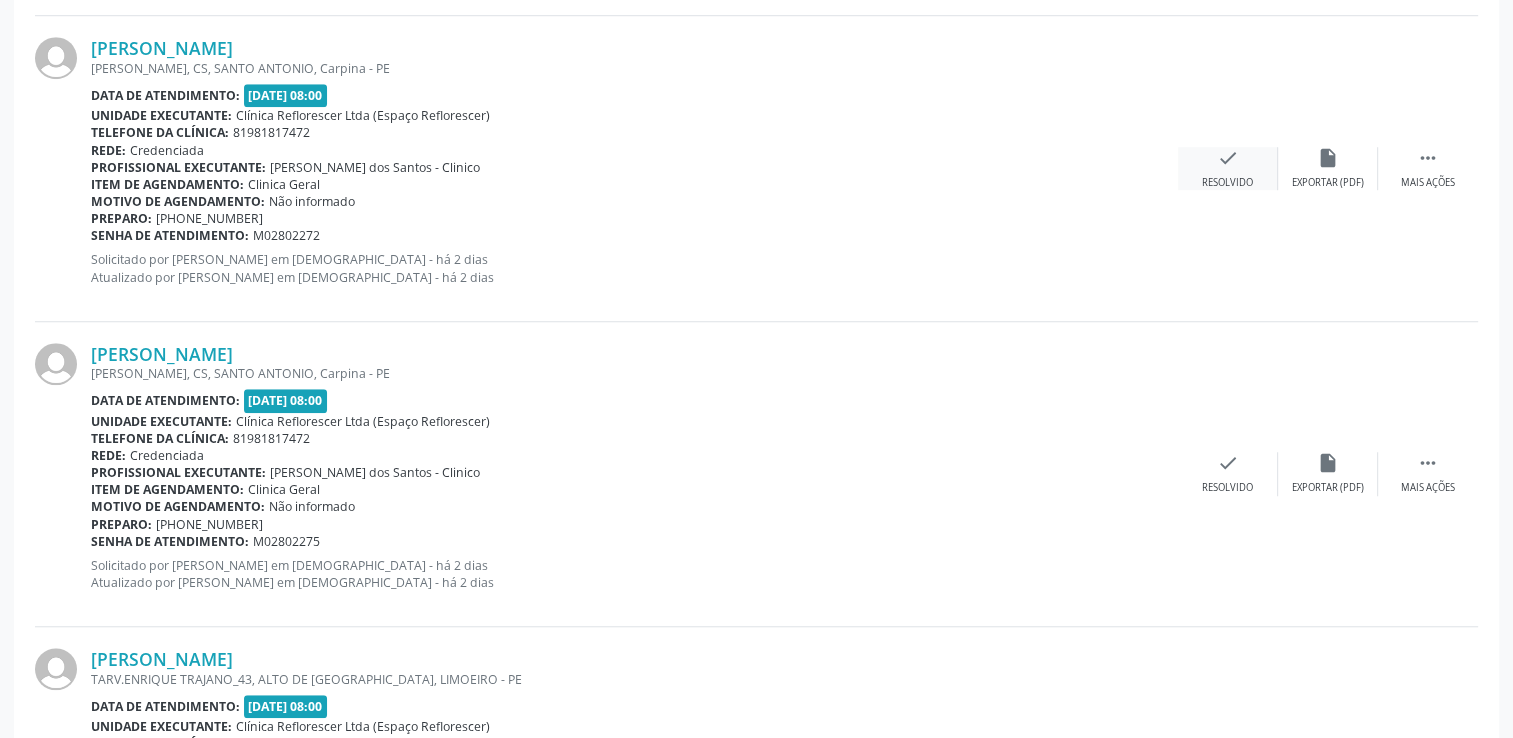 click on "check" at bounding box center [1228, 158] 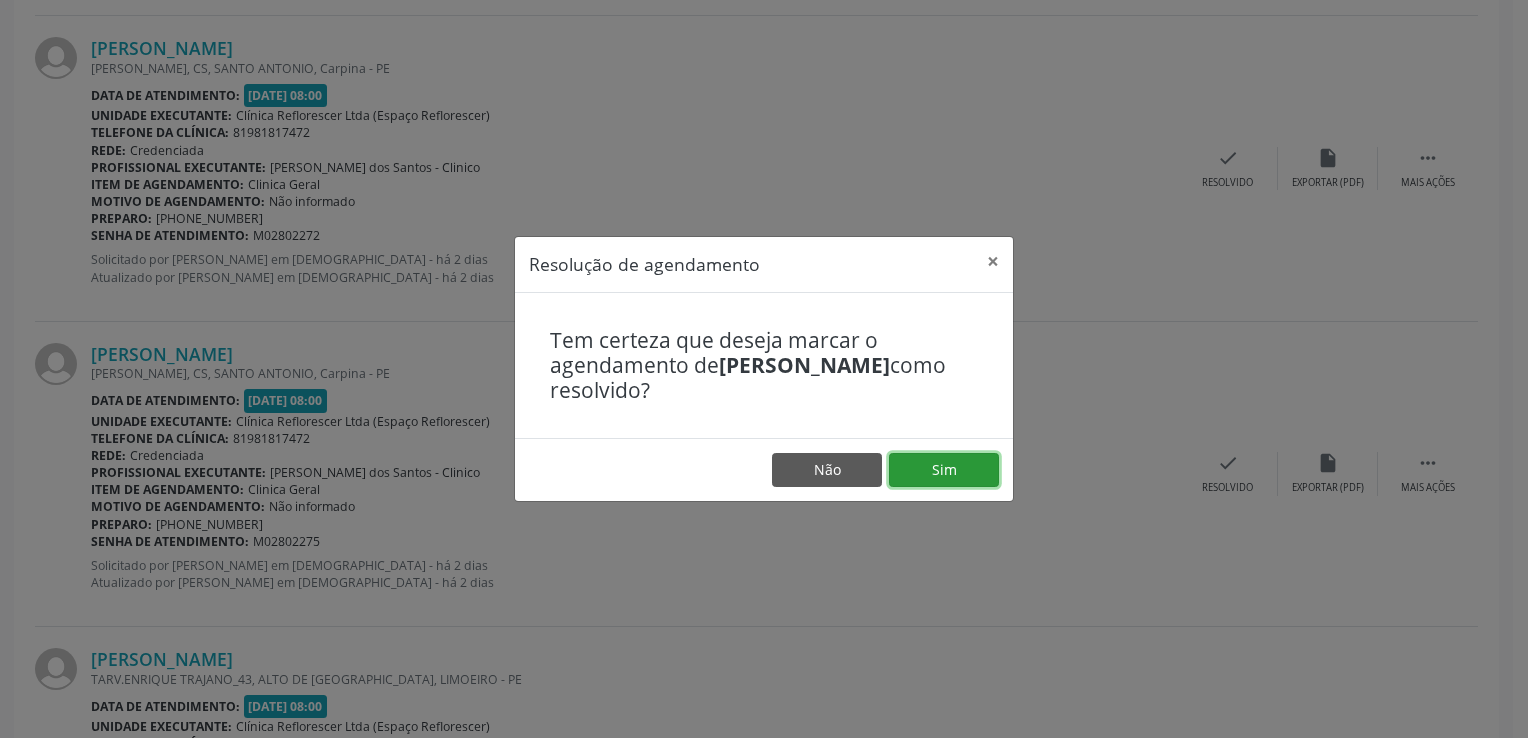 click on "Sim" at bounding box center [944, 470] 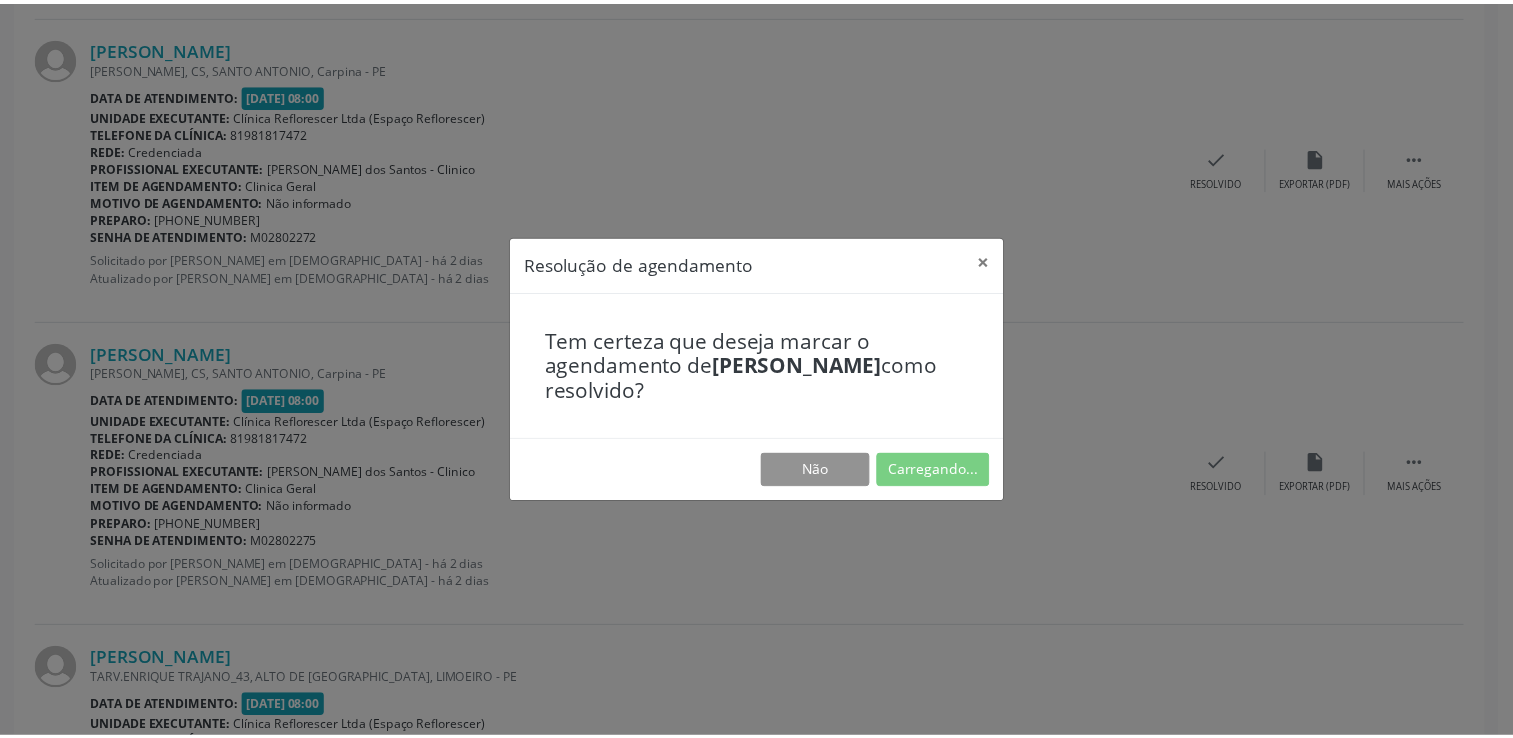 scroll, scrollTop: 0, scrollLeft: 0, axis: both 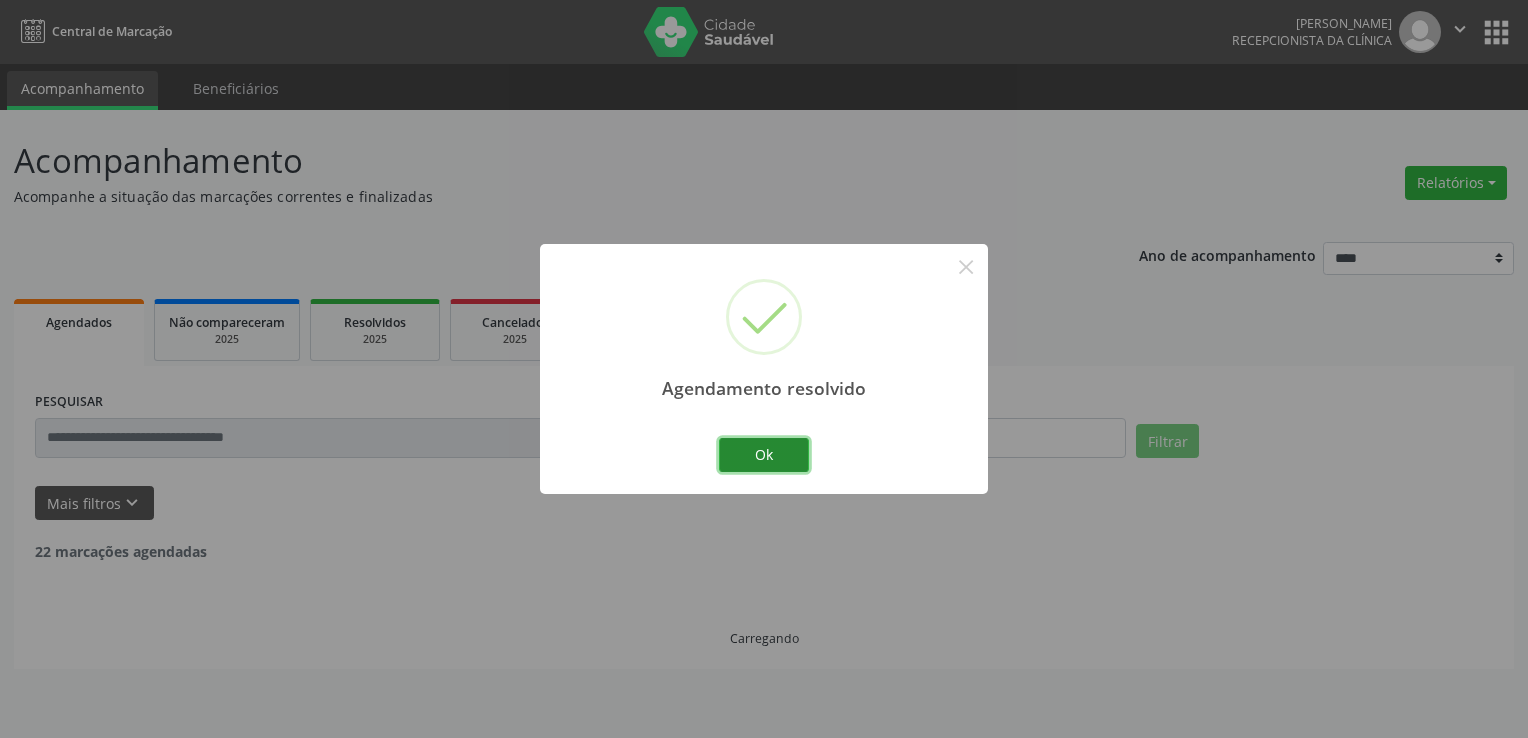 click on "Ok" at bounding box center [764, 455] 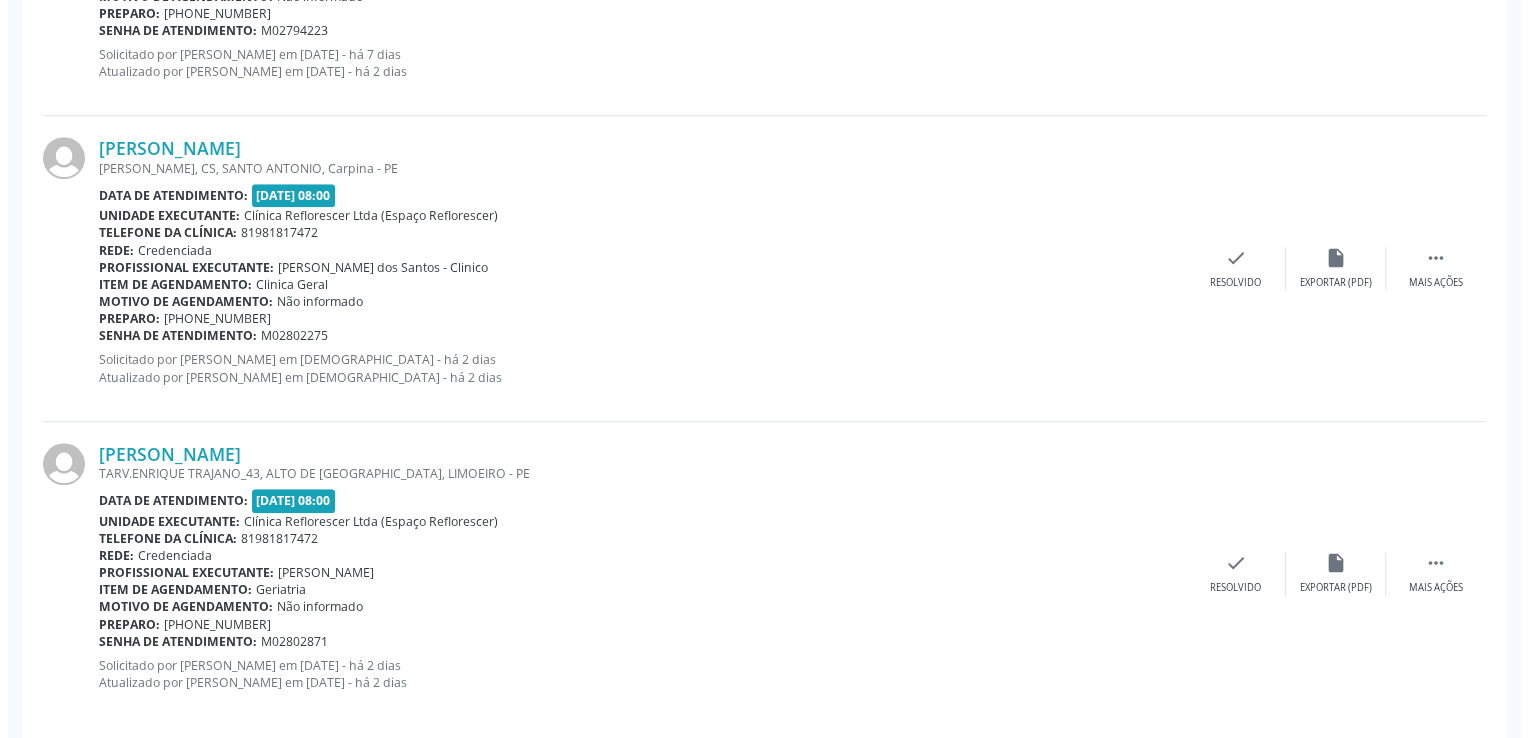 scroll, scrollTop: 1421, scrollLeft: 0, axis: vertical 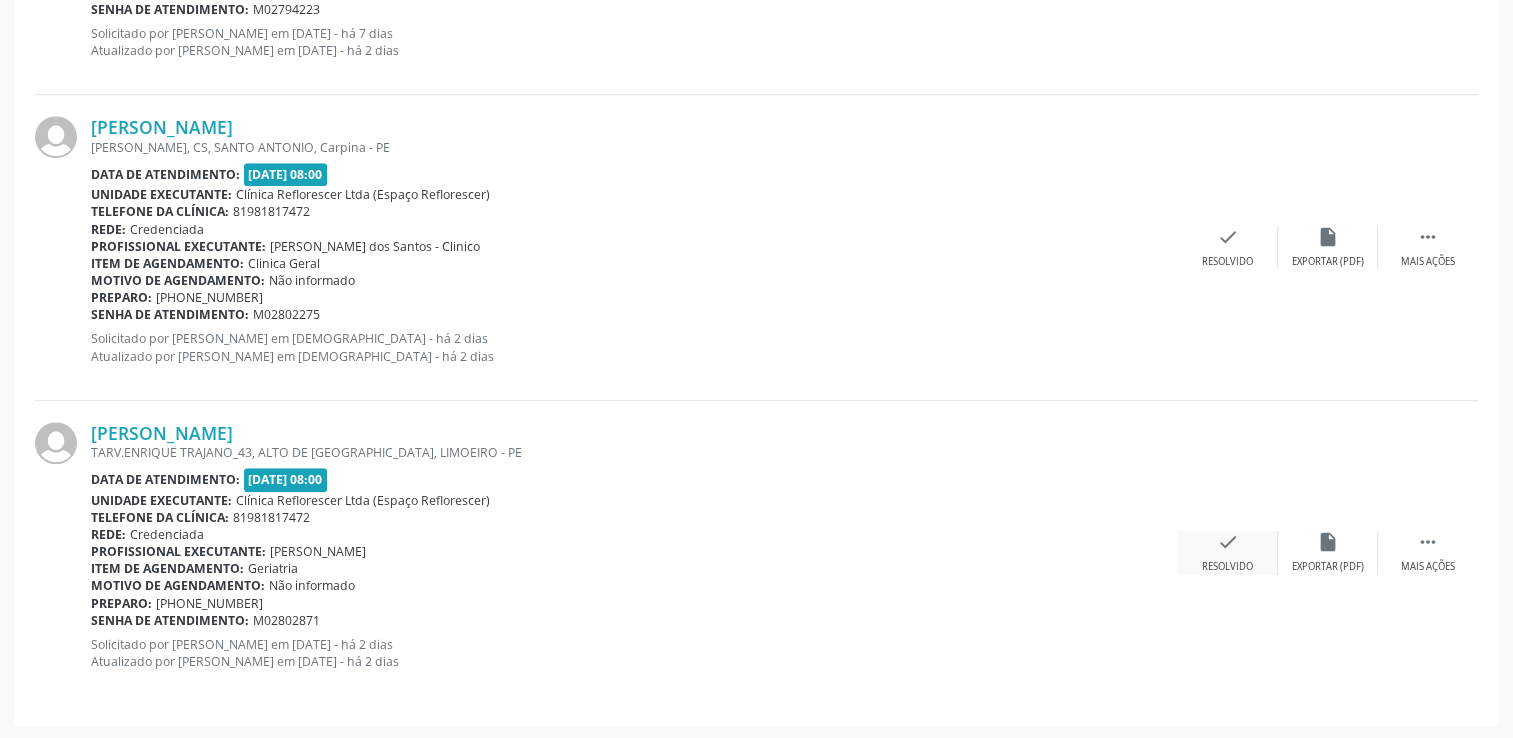 click on "check
Resolvido" at bounding box center [1228, 552] 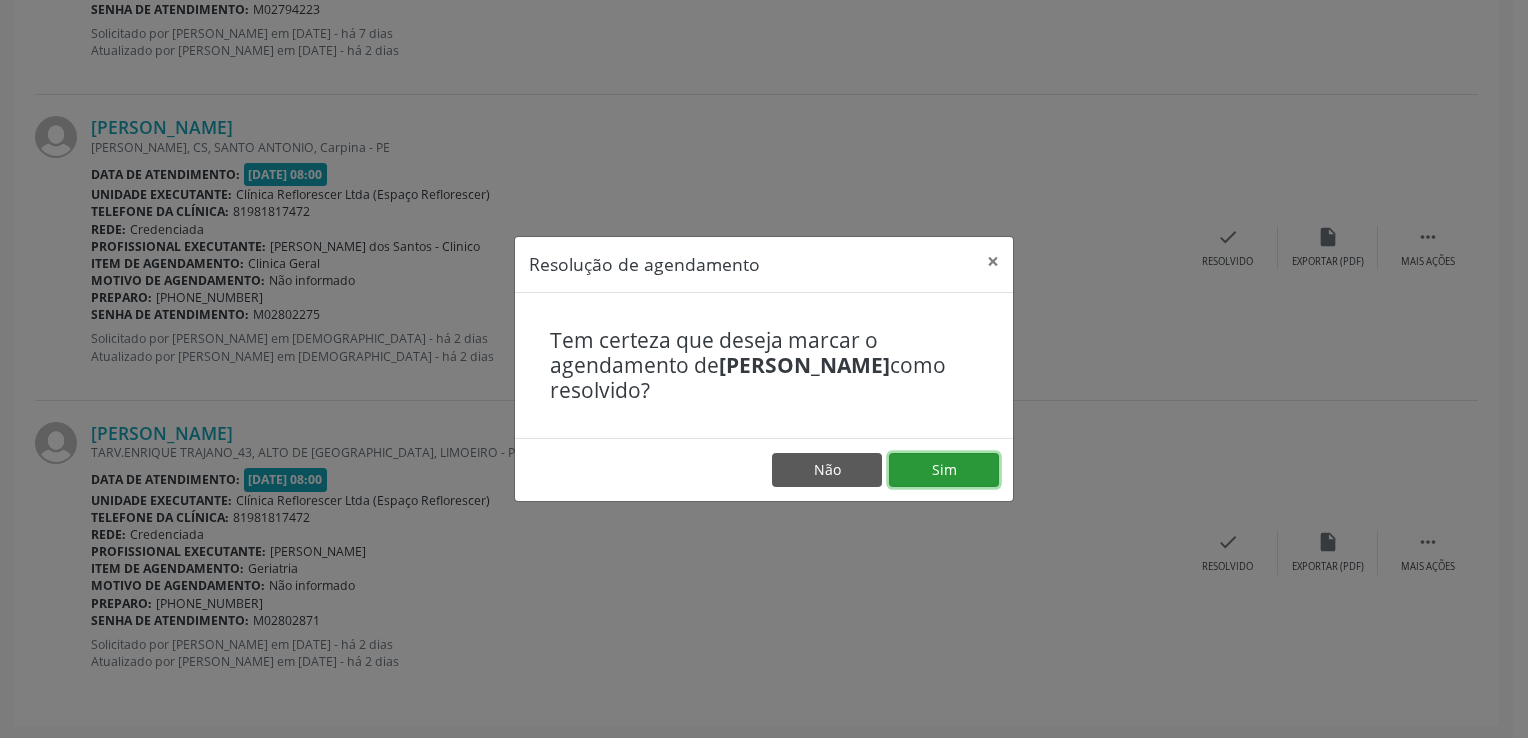 click on "Sim" at bounding box center [944, 470] 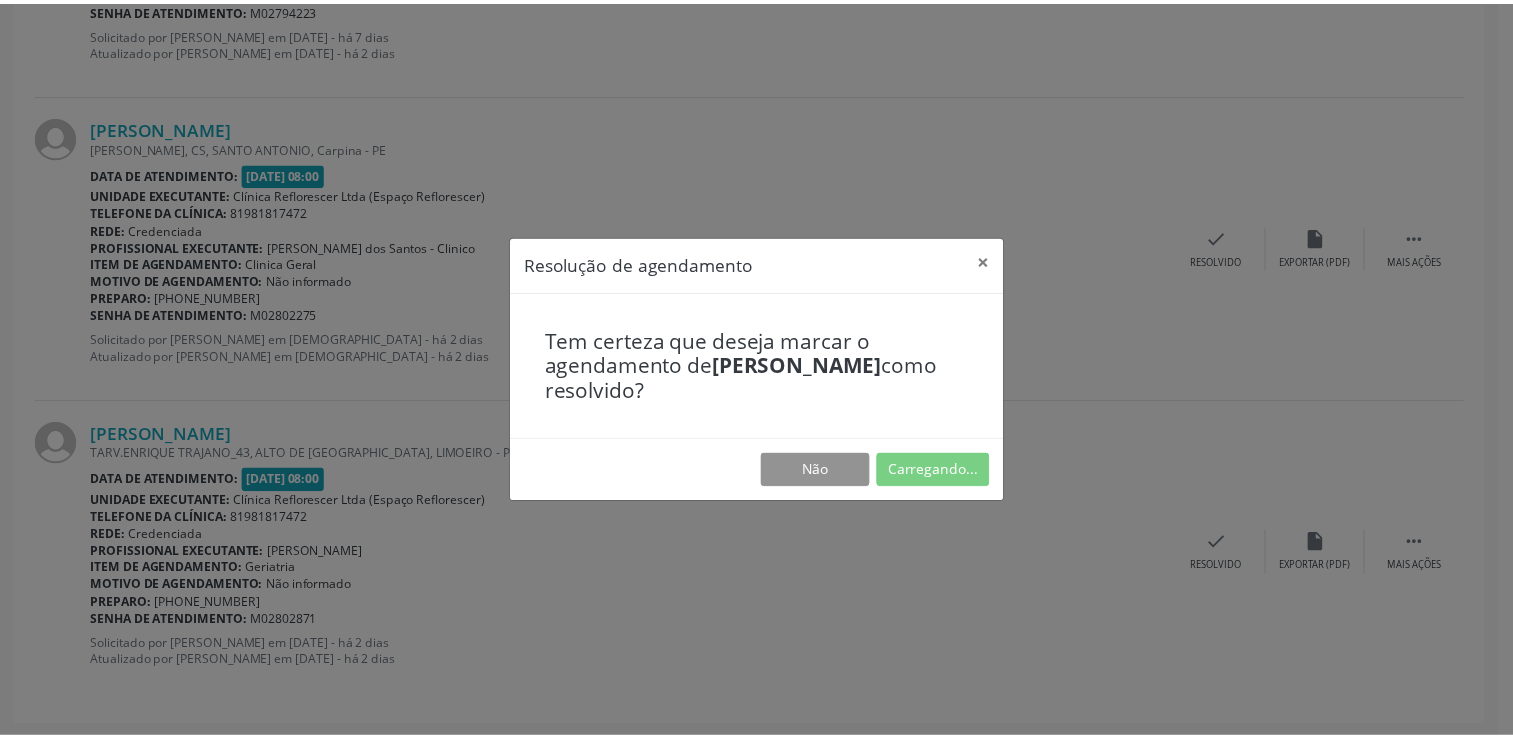 scroll, scrollTop: 0, scrollLeft: 0, axis: both 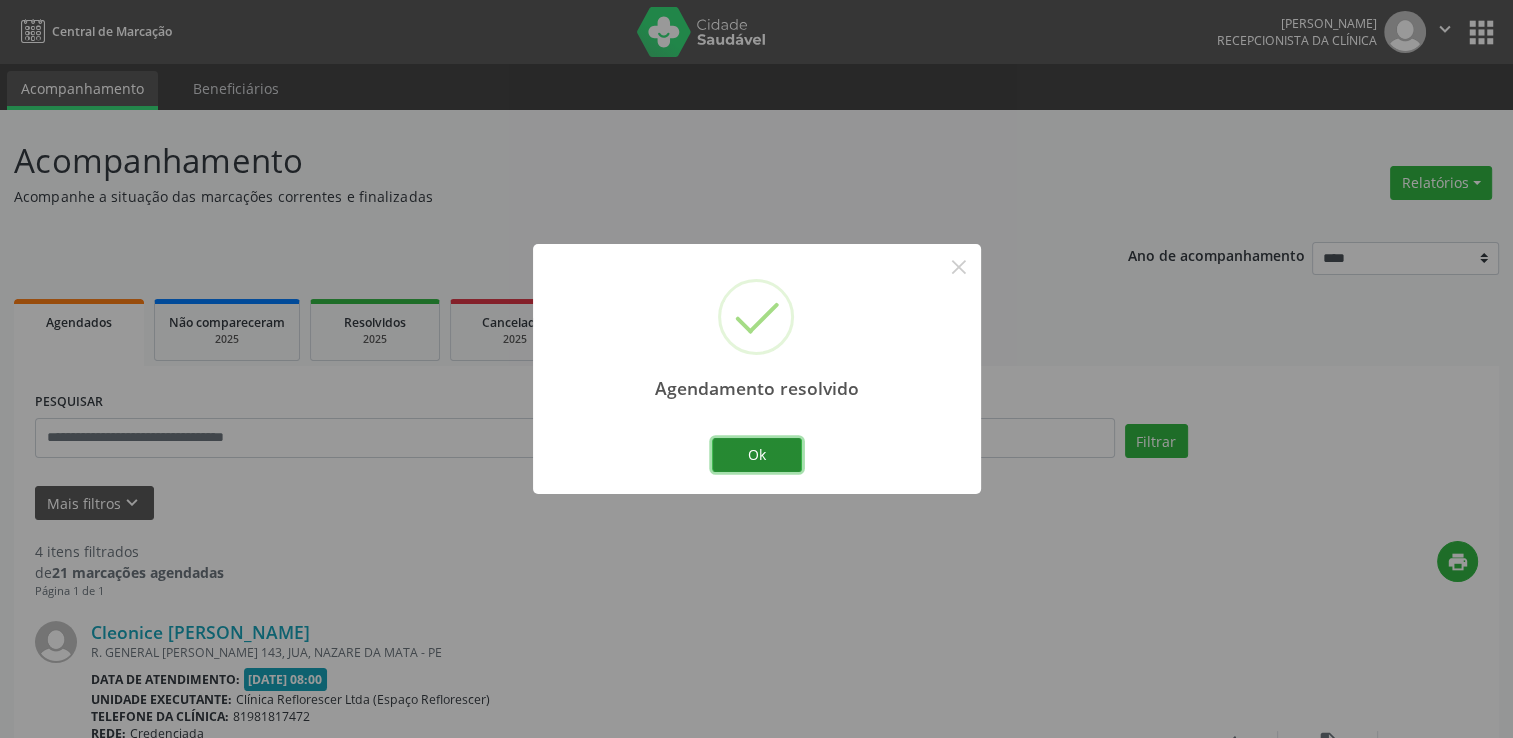 click on "Ok" at bounding box center (757, 455) 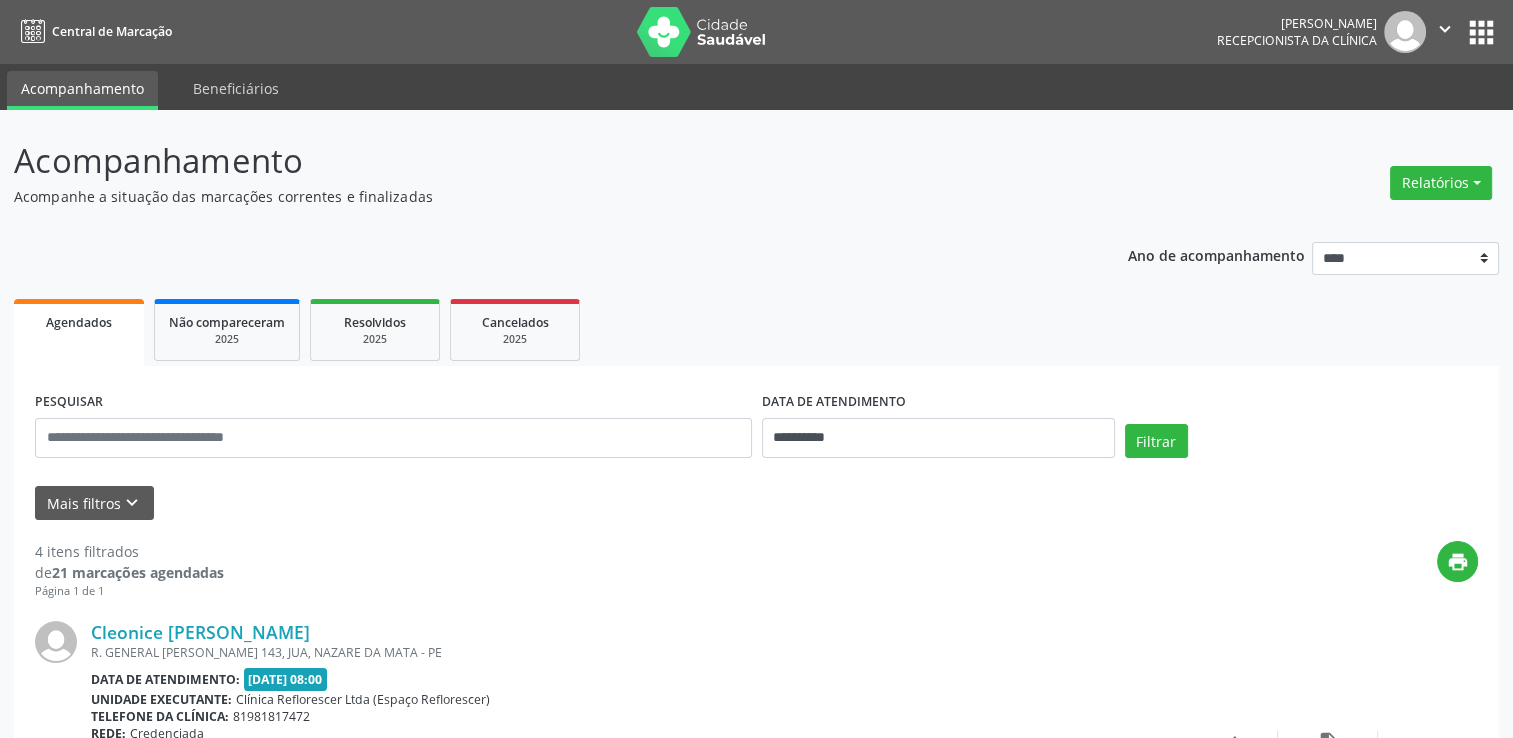 click on "**********" at bounding box center (756, 989) 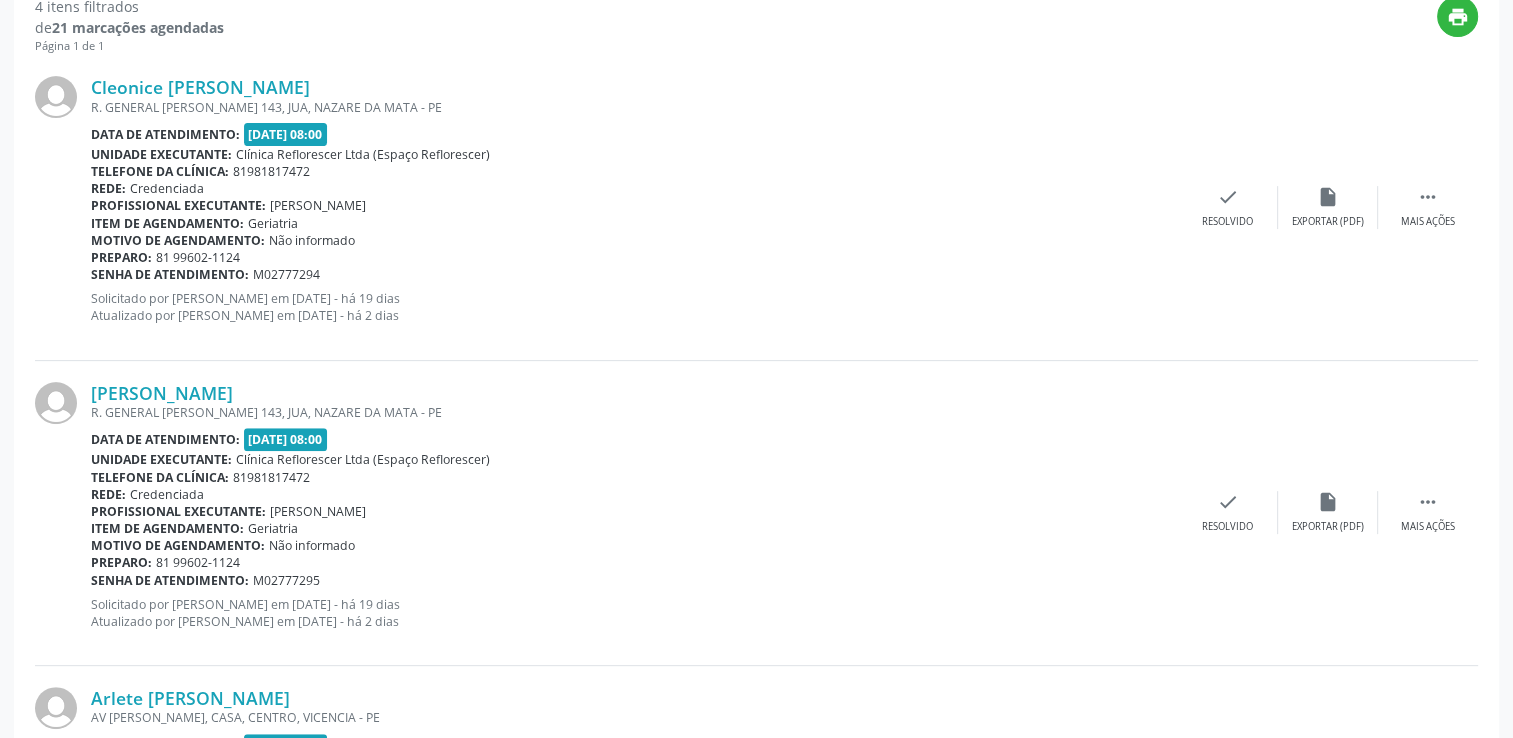 scroll, scrollTop: 516, scrollLeft: 0, axis: vertical 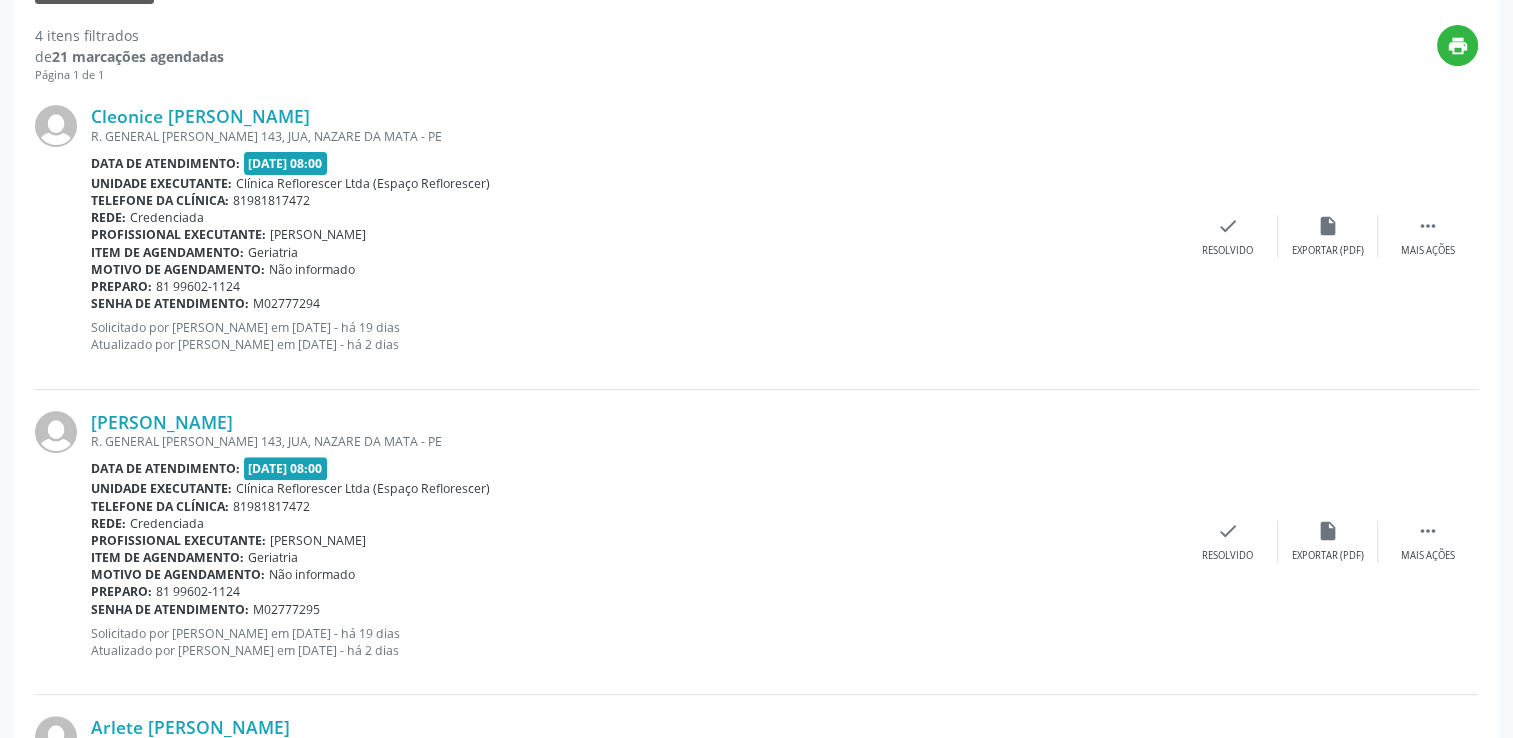 click on "Cleonice [PERSON_NAME]
R. GENERAL [PERSON_NAME]  143, JUA, NAZARE DA MATA - PE
Data de atendimento:
[DATE] 08:00
Unidade executante:
Clínica Reflorescer Ltda (Espaço Reflorescer)
Telefone da clínica:
81981817472
Rede:
Credenciada
Profissional executante:
[PERSON_NAME]
Item de agendamento:
Geriatria
Motivo de agendamento:
Não informado
Preparo:
81 99602-1124
Senha de atendimento:
M02777294
Solicitado por [PERSON_NAME] em [DATE] - há 19 dias
Atualizado por [PERSON_NAME] em [DATE] - há 2 dias

Mais ações
insert_drive_file
Exportar (PDF)
check
Resolvido" at bounding box center (756, 236) 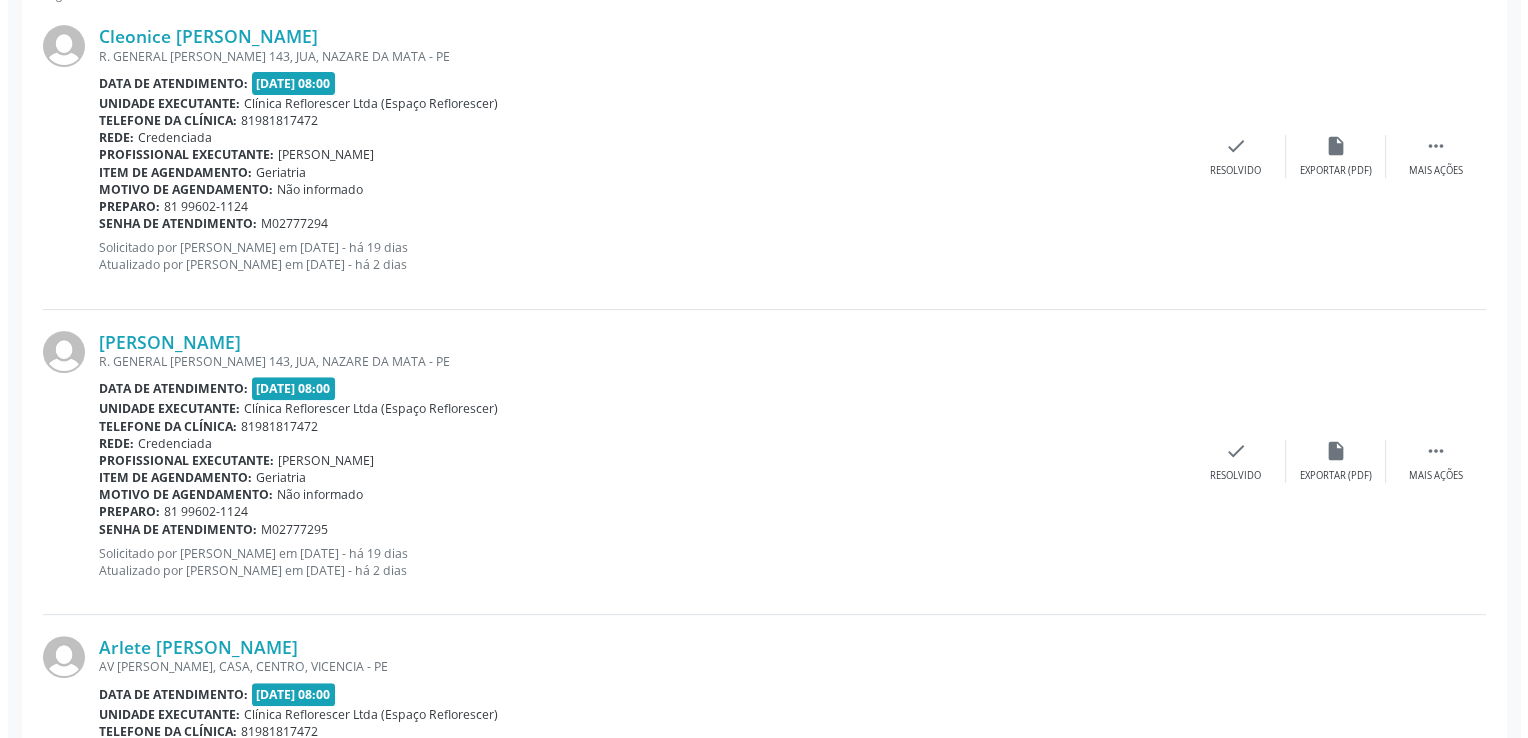scroll, scrollTop: 816, scrollLeft: 0, axis: vertical 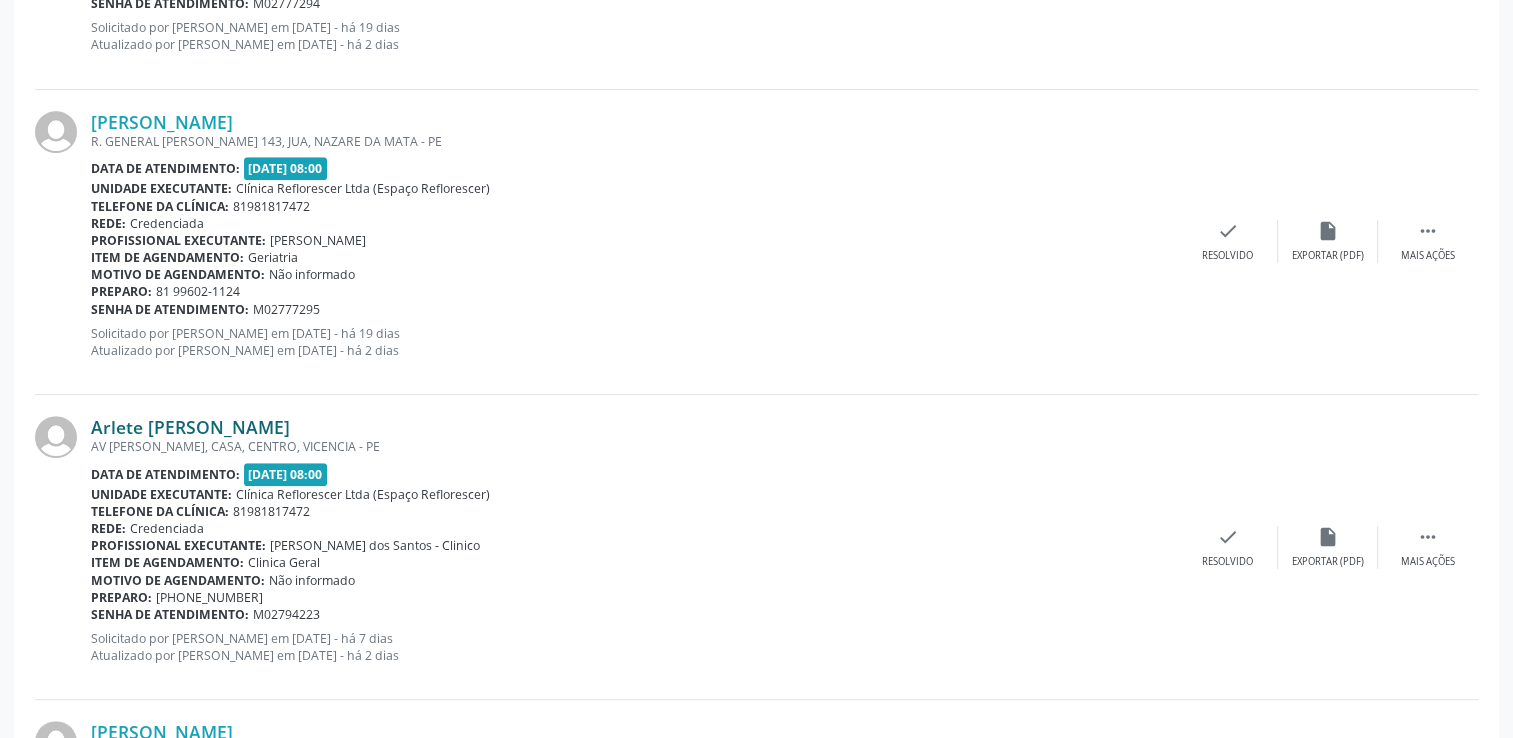 click on "Arlete [PERSON_NAME]" at bounding box center (190, 427) 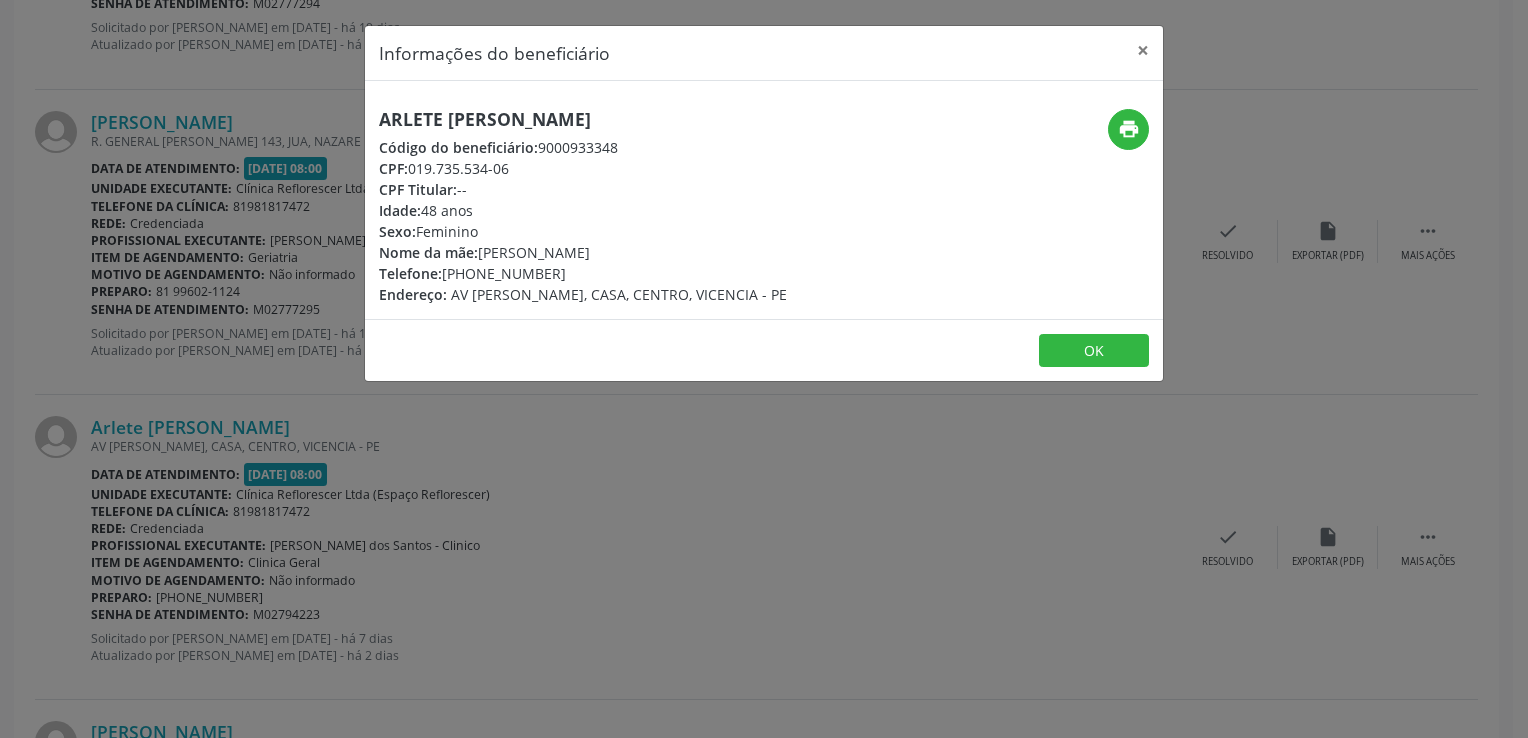 click on "Informações do beneficiário ×
Arlete [PERSON_NAME]
Código do beneficiário:
9000933348
CPF:
019.735.534-06
CPF Titular:
--
Idade:
48 anos
Sexo:
[GEOGRAPHIC_DATA]
Nome da mãe:
[PERSON_NAME]
Telefone:
[PHONE_NUMBER]
Endereço:
AV [PERSON_NAME], CASA, CENTRO, VICENCIA - PE
print OK" at bounding box center [764, 369] 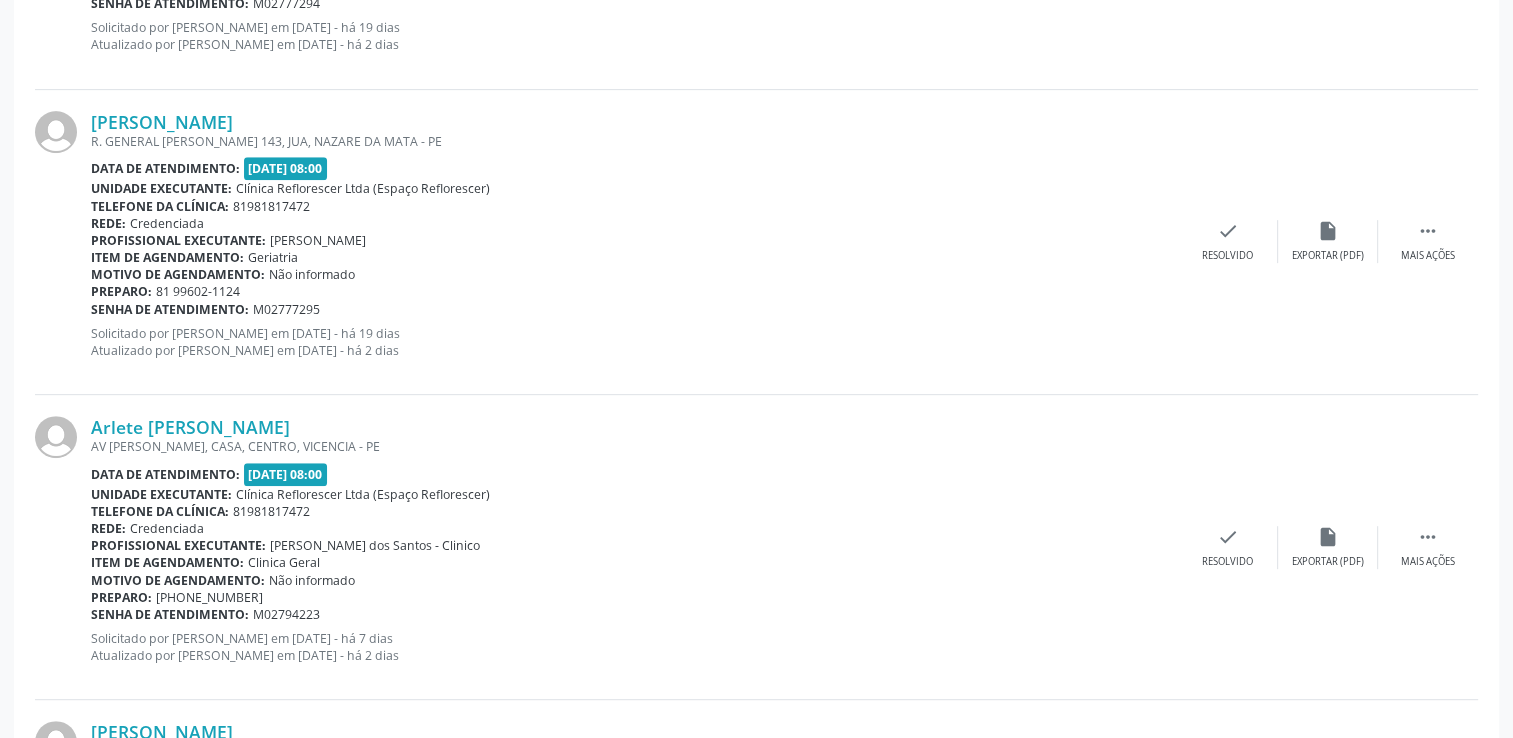 click on "[PERSON_NAME]
R. GENERAL [PERSON_NAME]  143, JUA, NAZARE DA MATA - PE
Data de atendimento:
[DATE] 08:00
Unidade executante:
Clínica Reflorescer Ltda (Espaço Reflorescer)
Telefone da clínica:
81981817472
Rede:
Credenciada
Profissional executante:
[PERSON_NAME]
Item de agendamento:
Geriatria
Motivo de agendamento:
Não informado
Preparo:
81 99602-1124
Senha de atendimento:
M02777295
Solicitado por [PERSON_NAME] em [DATE] - há 19 dias
Atualizado por [PERSON_NAME] em [DATE] - há 2 dias

Mais ações
insert_drive_file
Exportar (PDF)
check
Resolvido" at bounding box center [756, 242] 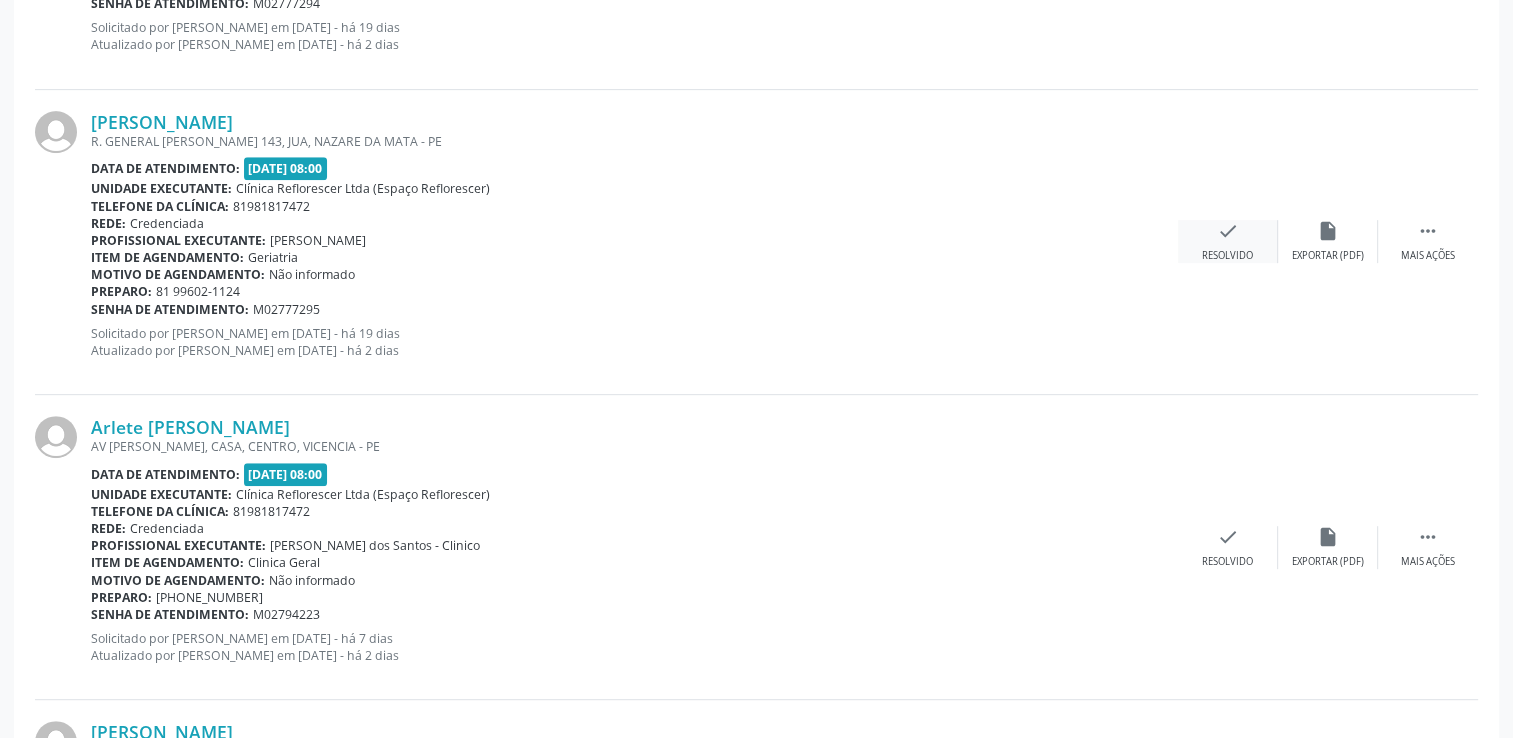 click on "Resolvido" at bounding box center [1227, 256] 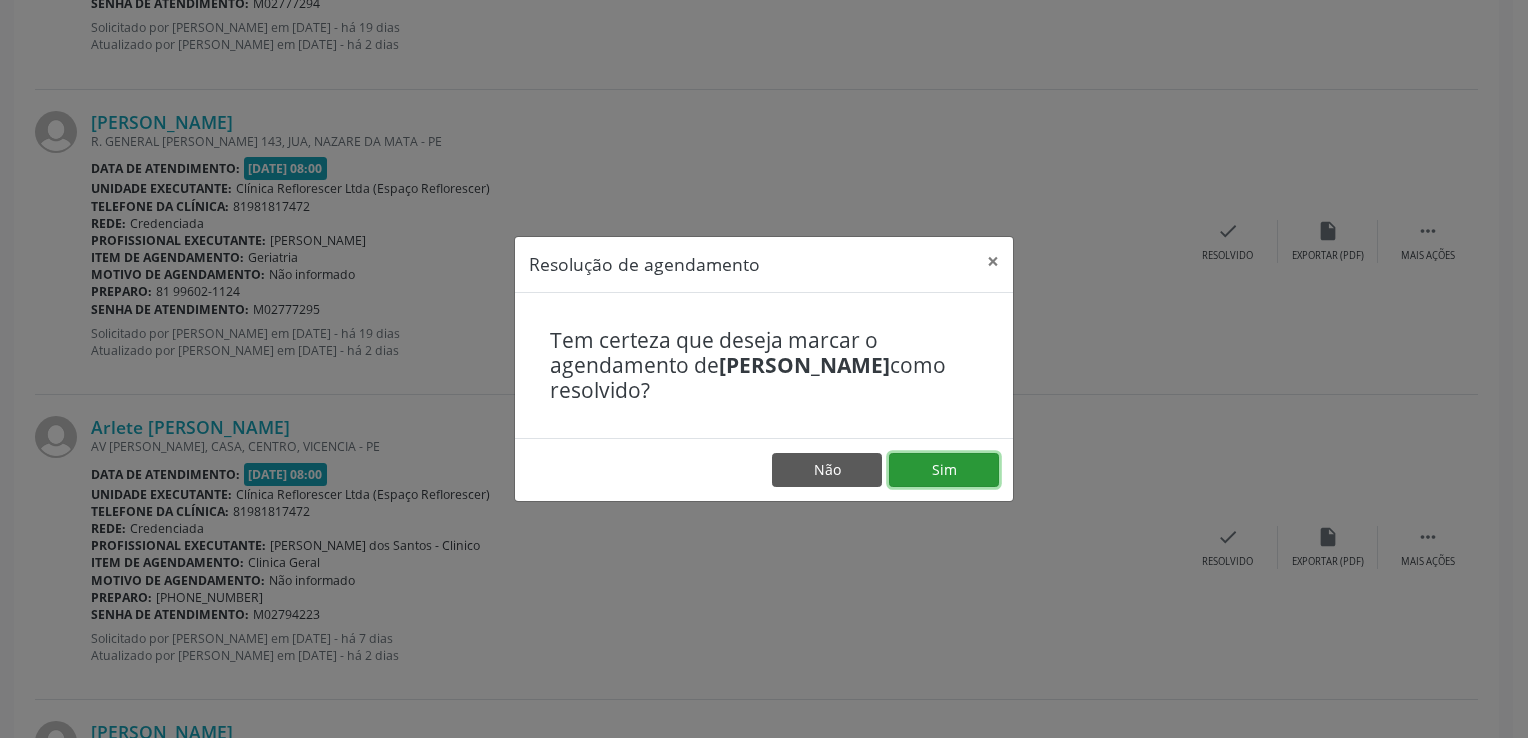 click on "Sim" at bounding box center [944, 470] 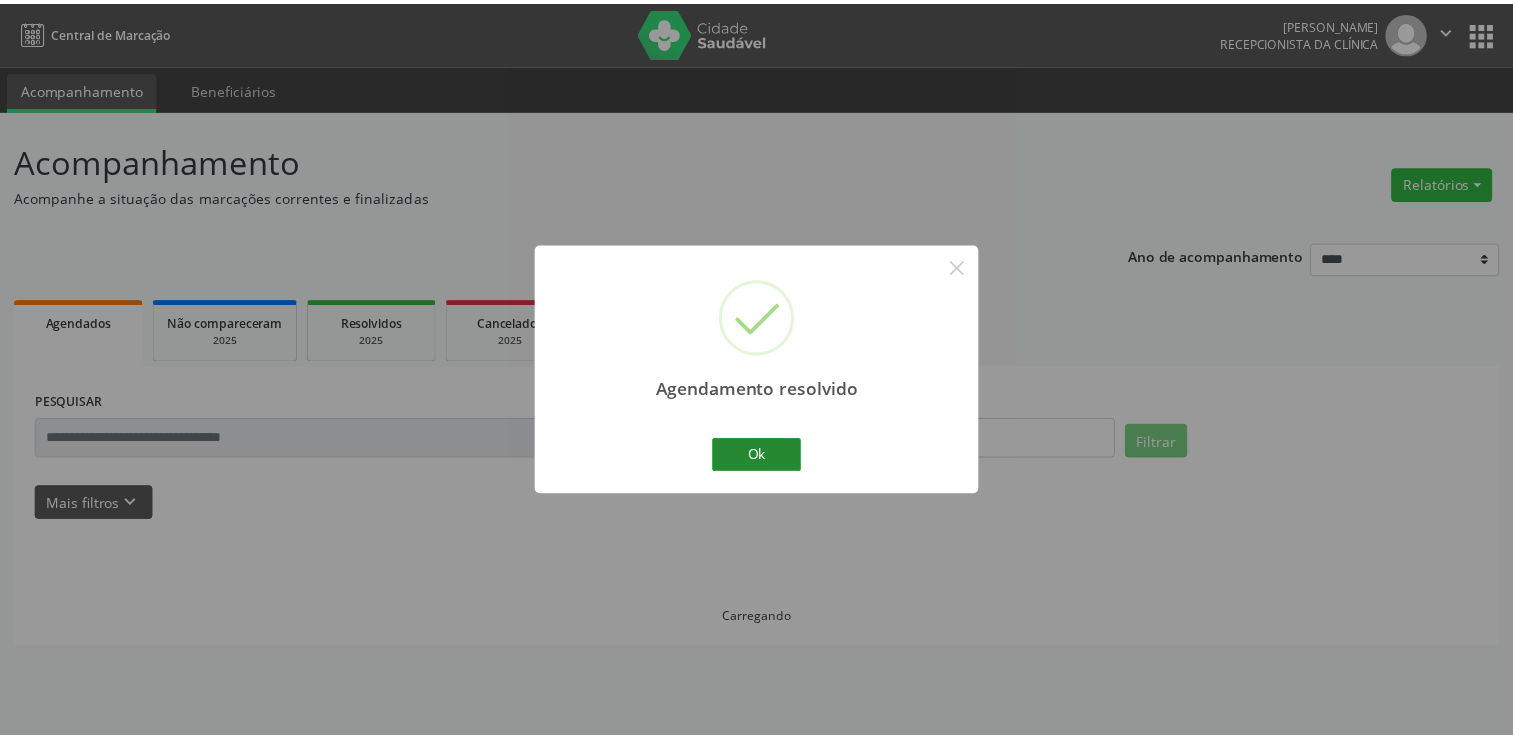scroll, scrollTop: 0, scrollLeft: 0, axis: both 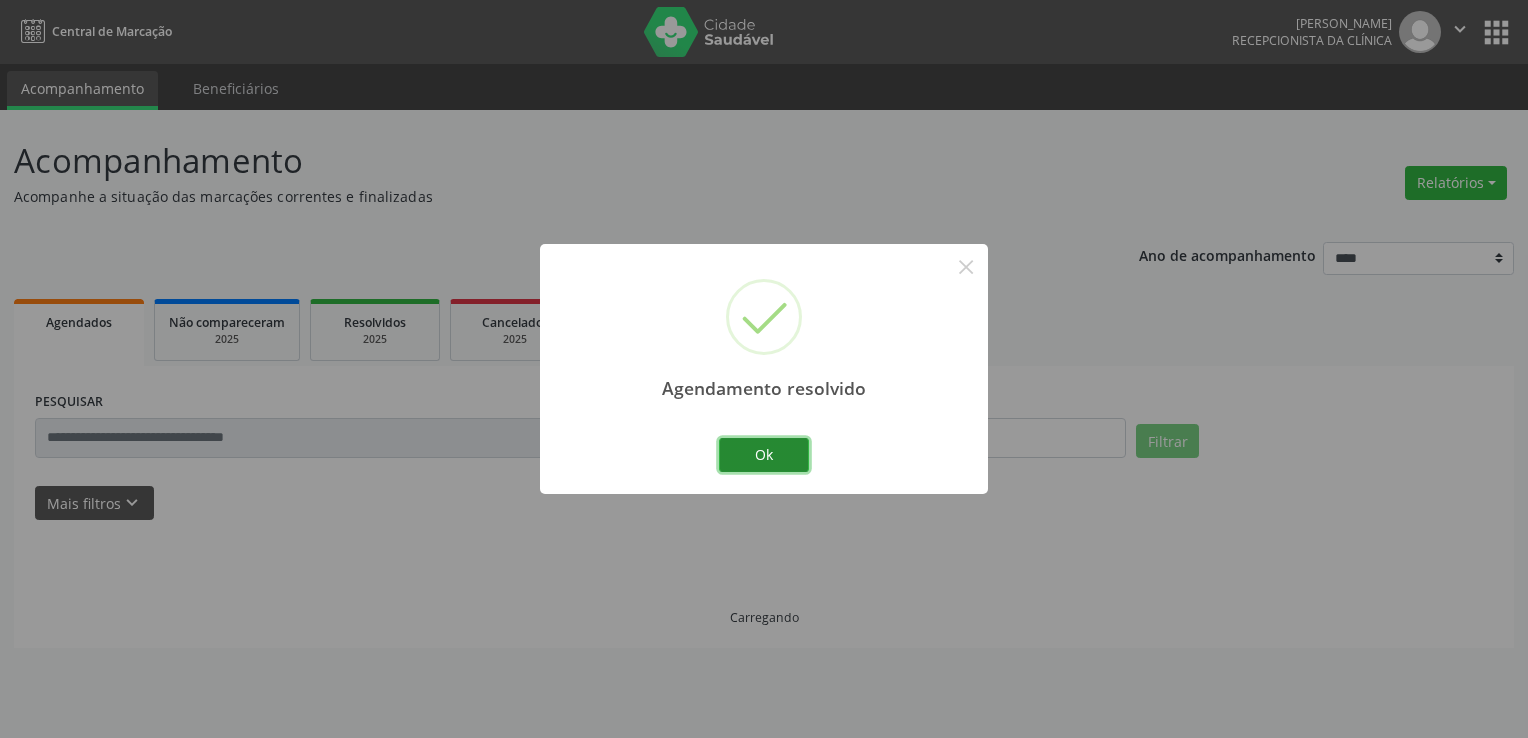 click on "Ok" at bounding box center (764, 455) 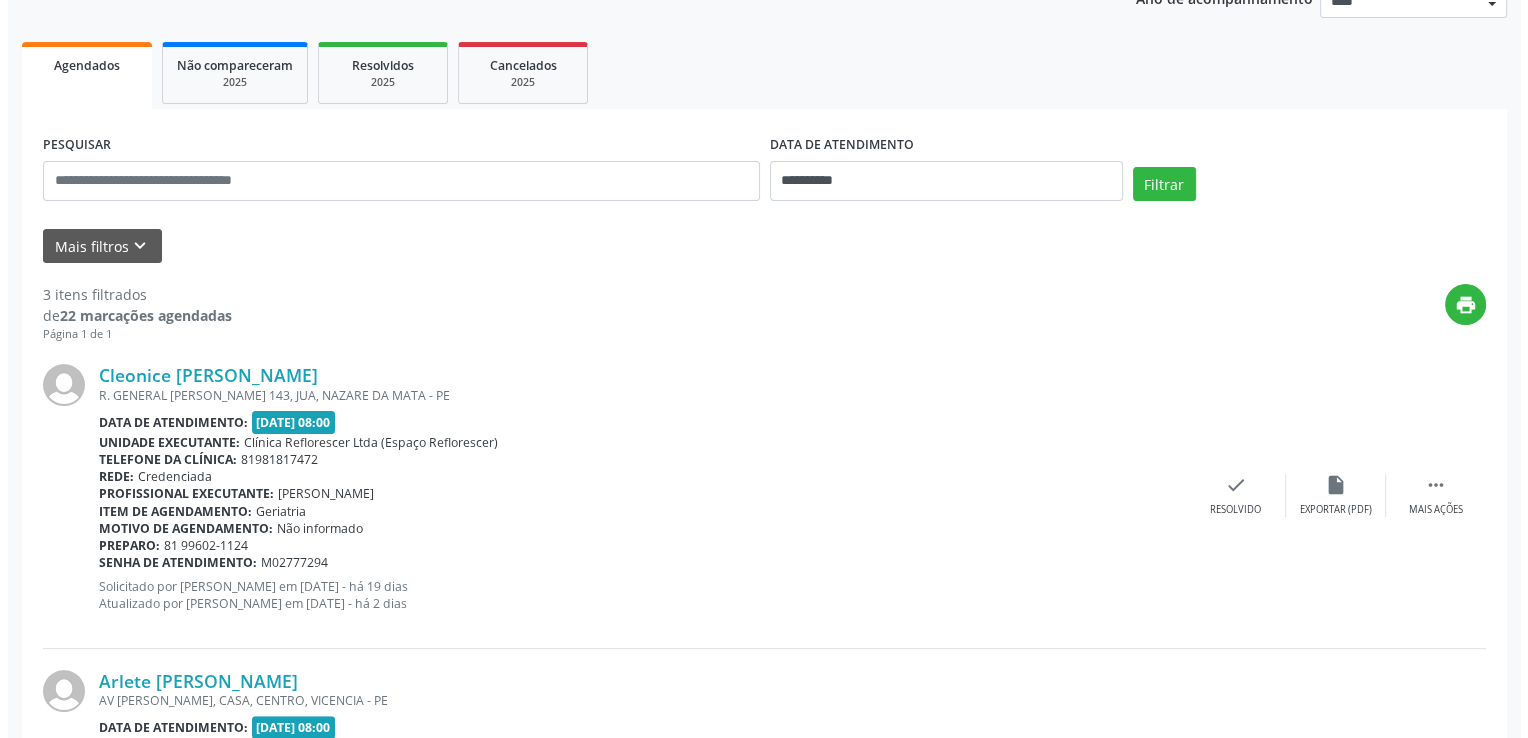 scroll, scrollTop: 300, scrollLeft: 0, axis: vertical 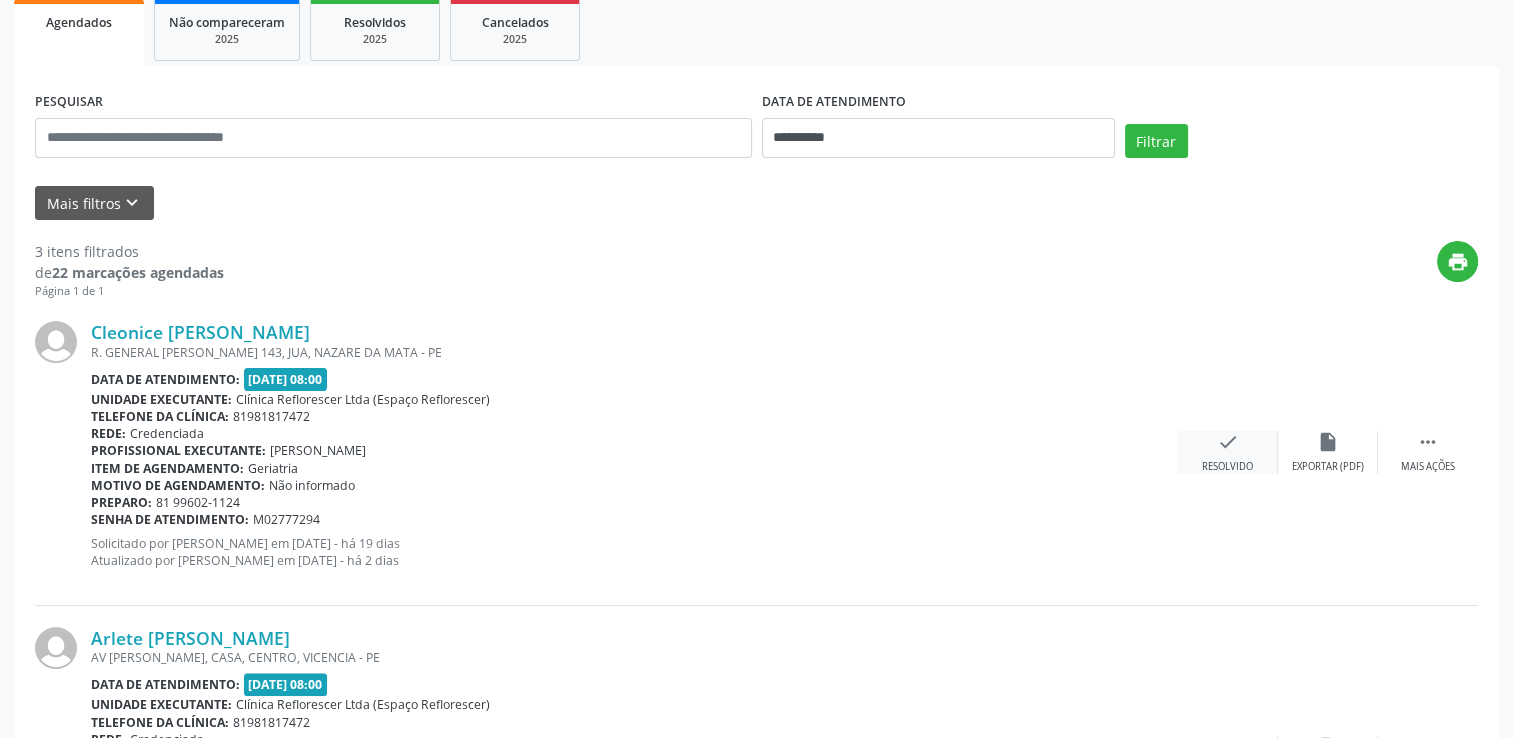 click on "check" at bounding box center (1228, 442) 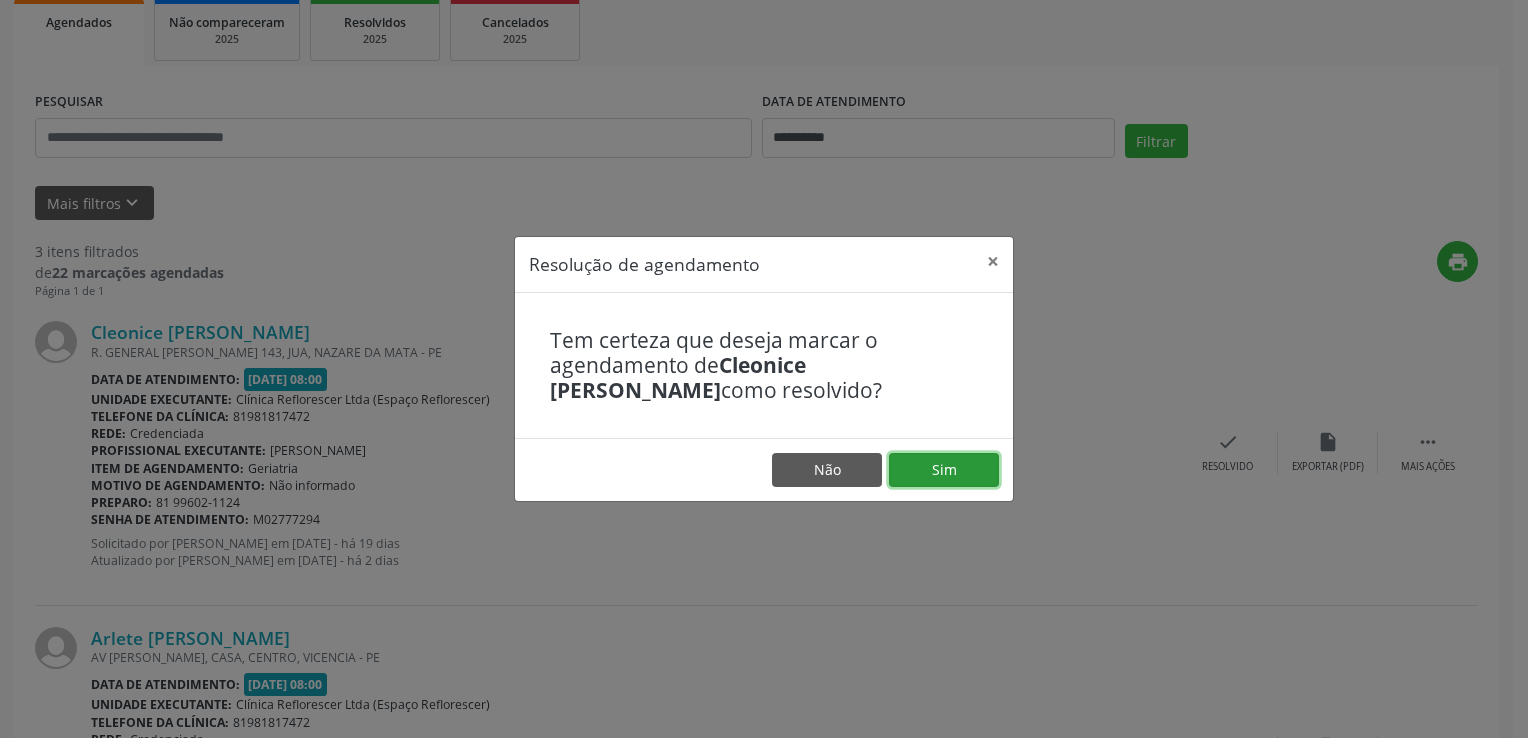 click on "Sim" at bounding box center [944, 470] 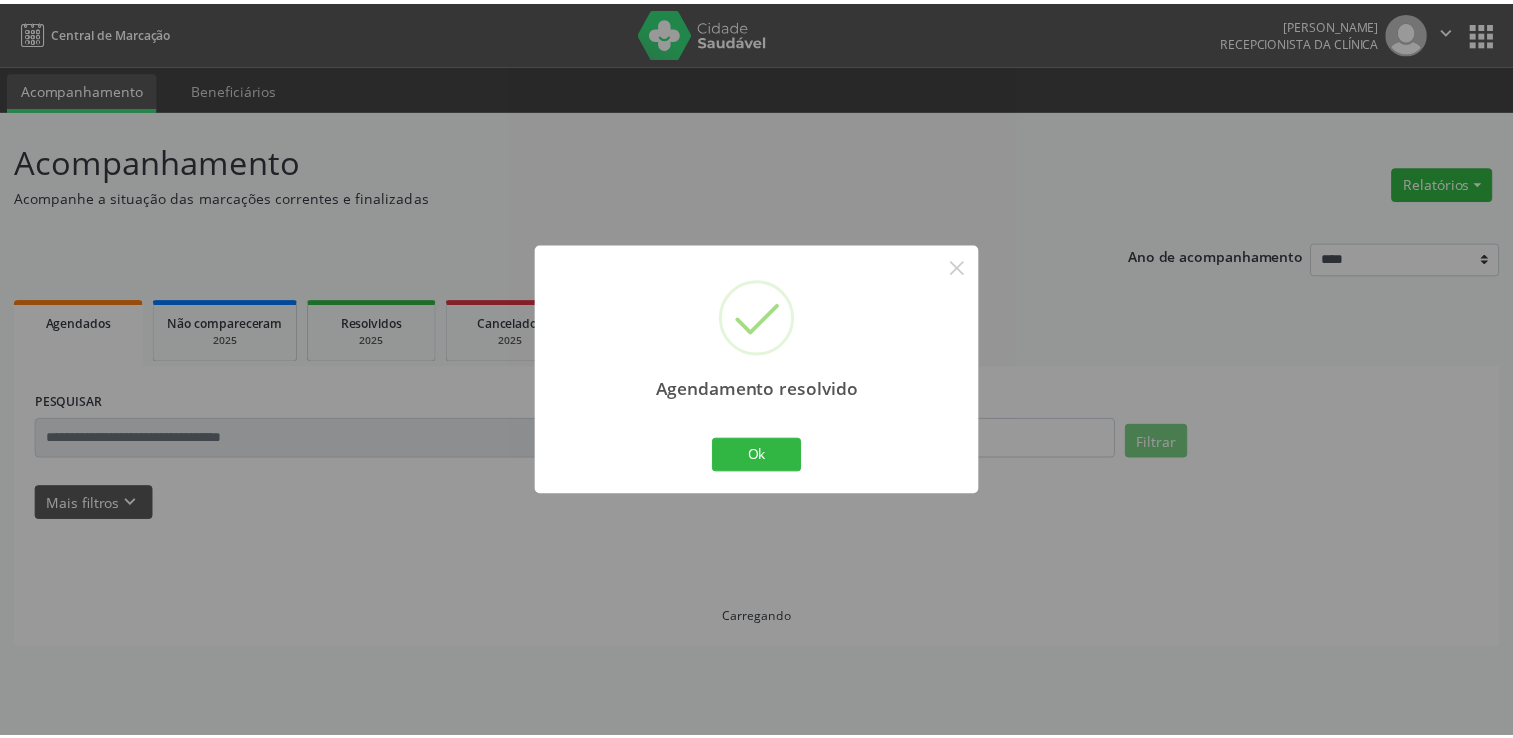 scroll, scrollTop: 0, scrollLeft: 0, axis: both 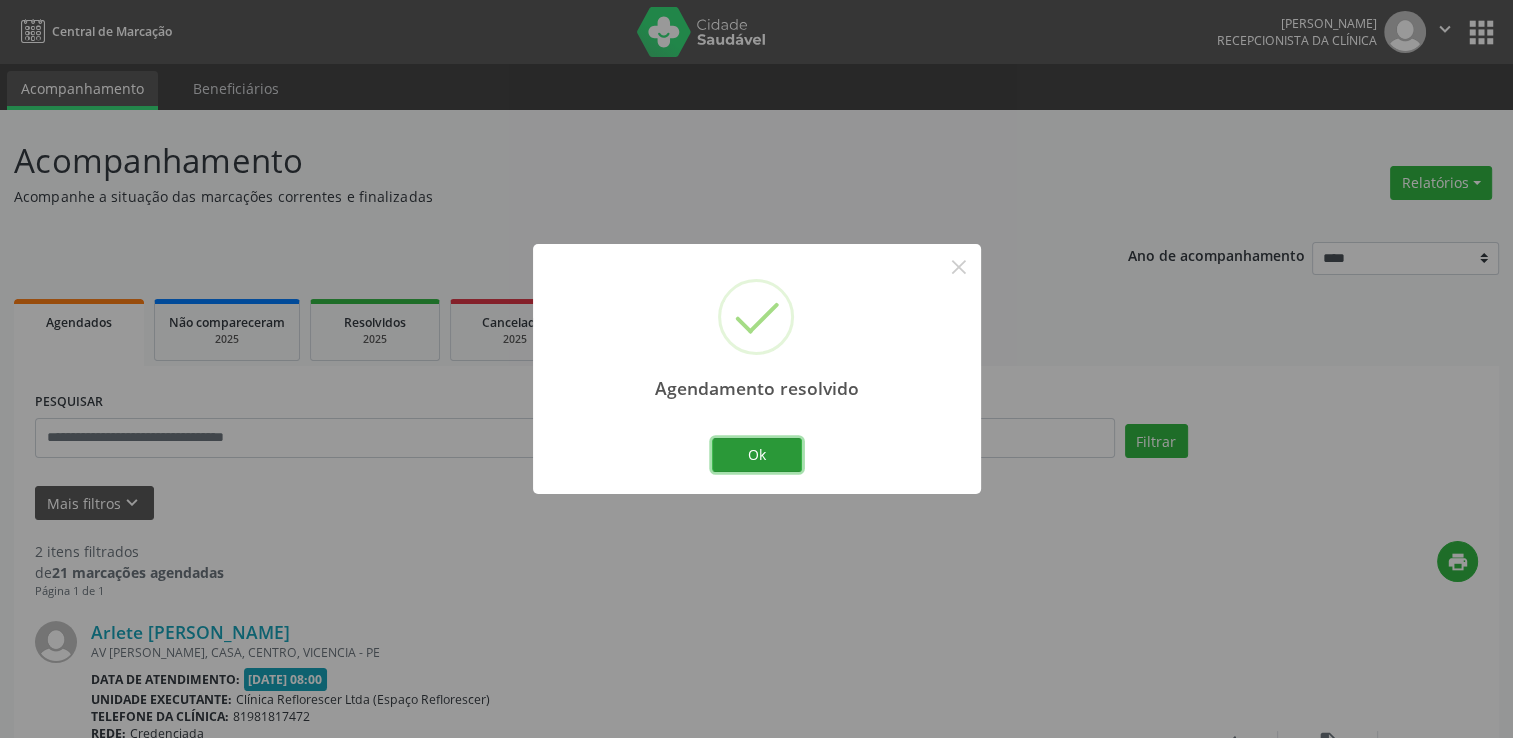drag, startPoint x: 730, startPoint y: 460, endPoint x: 724, endPoint y: 441, distance: 19.924858 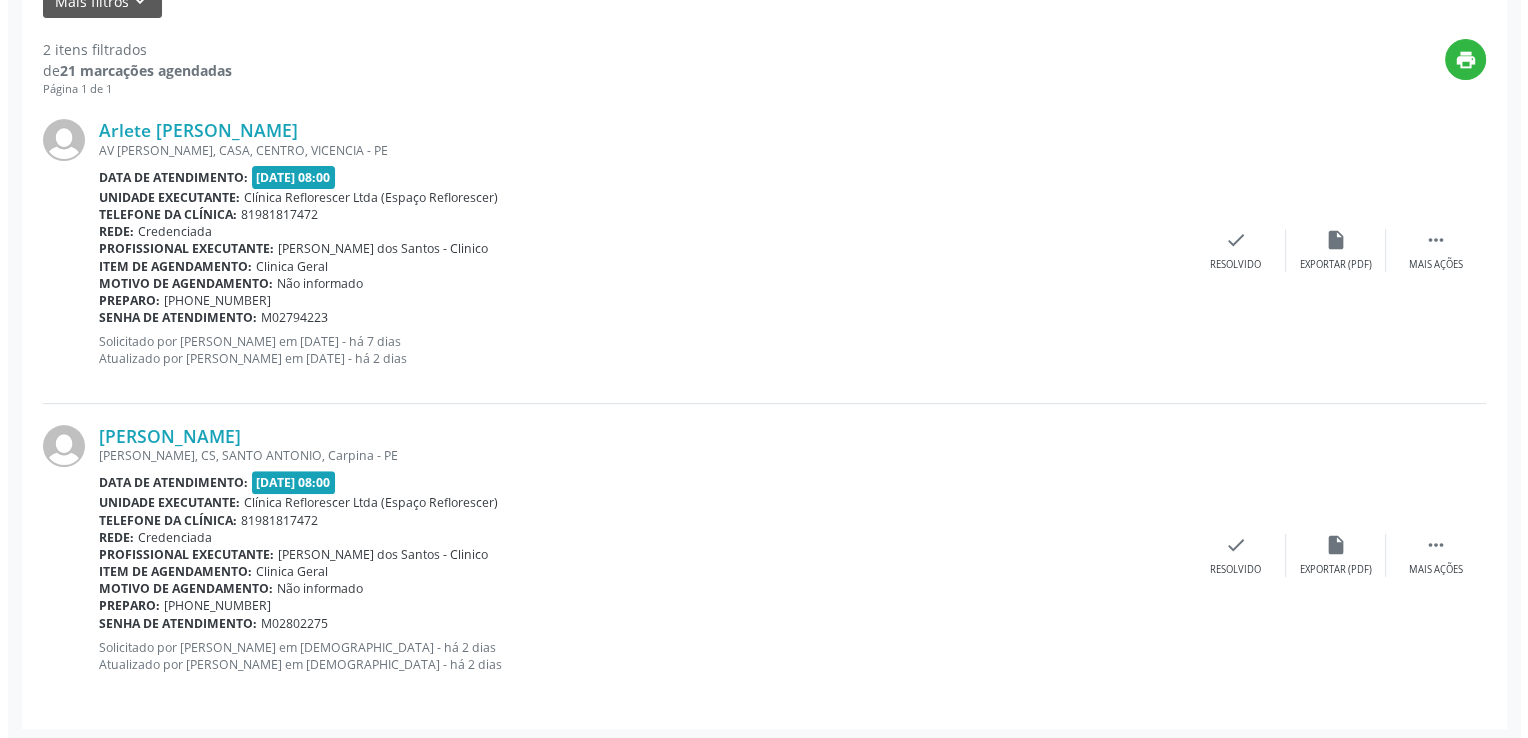 scroll, scrollTop: 505, scrollLeft: 0, axis: vertical 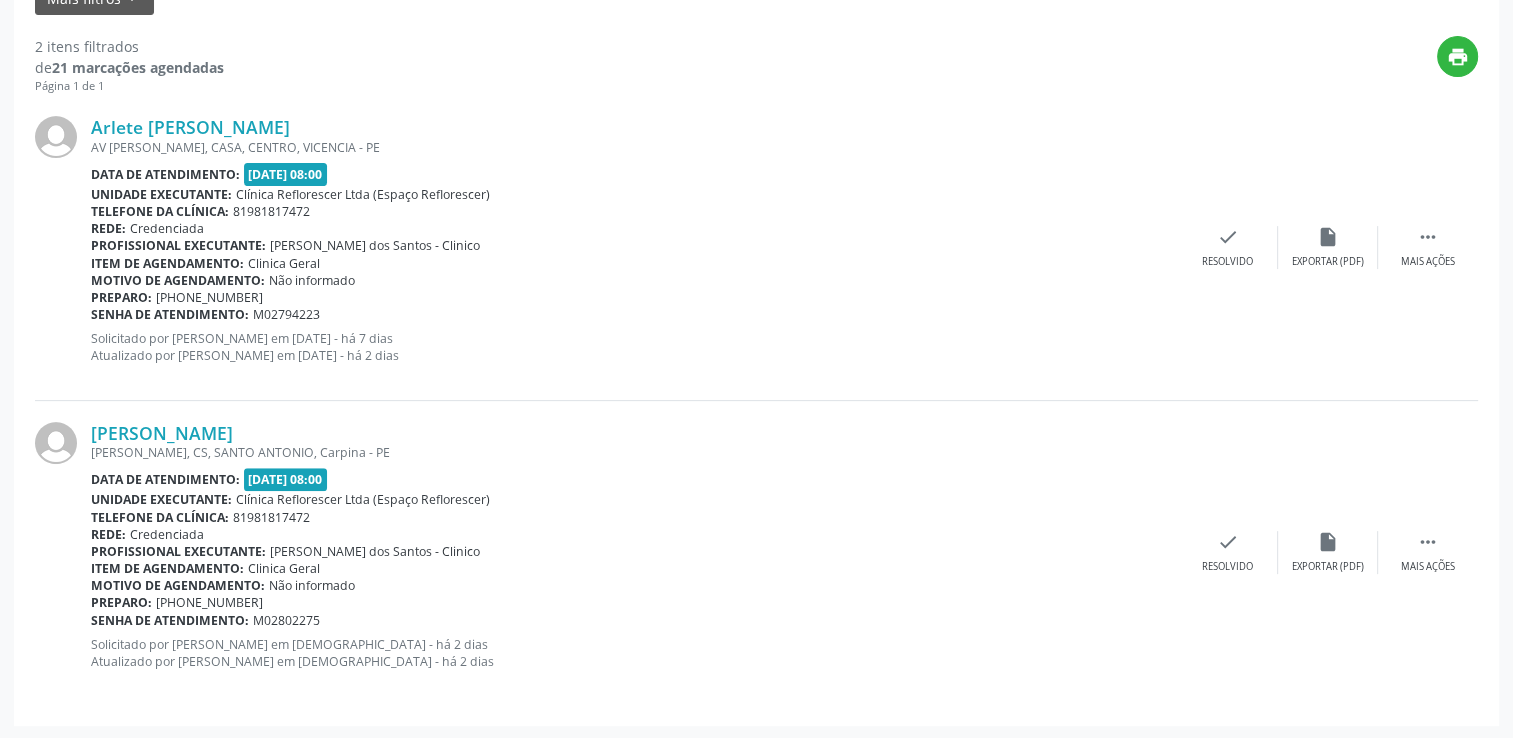 click on "print" at bounding box center (851, 65) 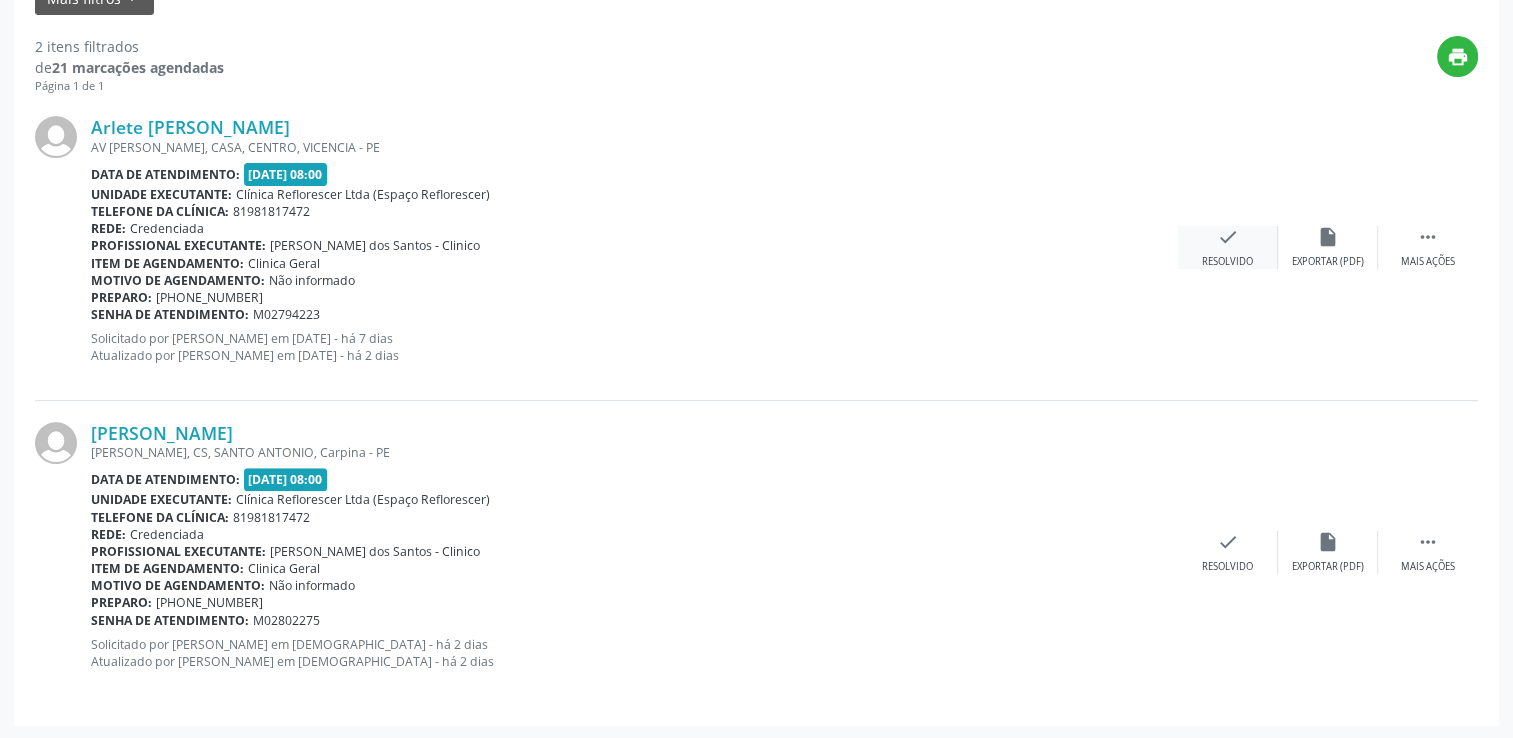 click on "Resolvido" at bounding box center (1227, 262) 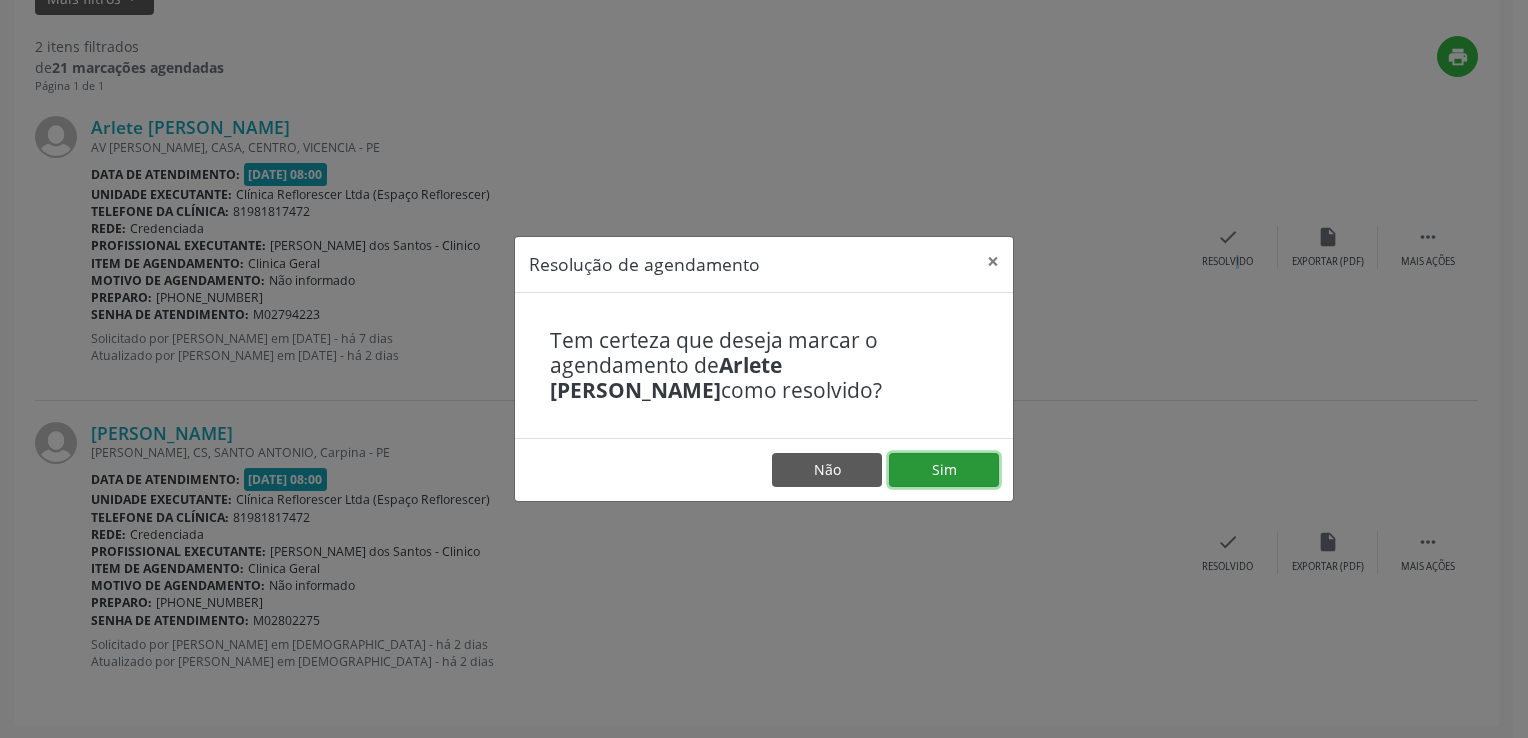 click on "Sim" at bounding box center [944, 470] 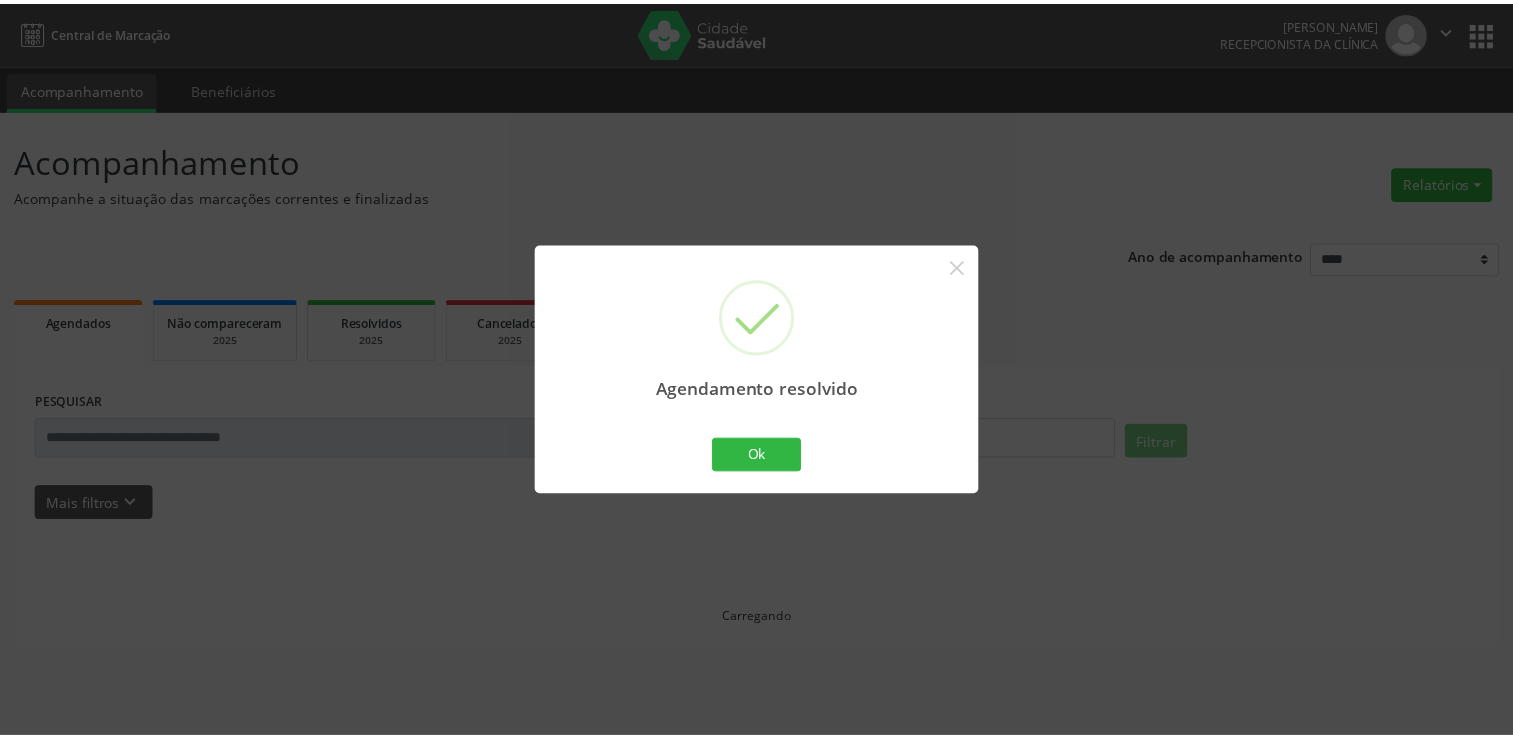 scroll, scrollTop: 0, scrollLeft: 0, axis: both 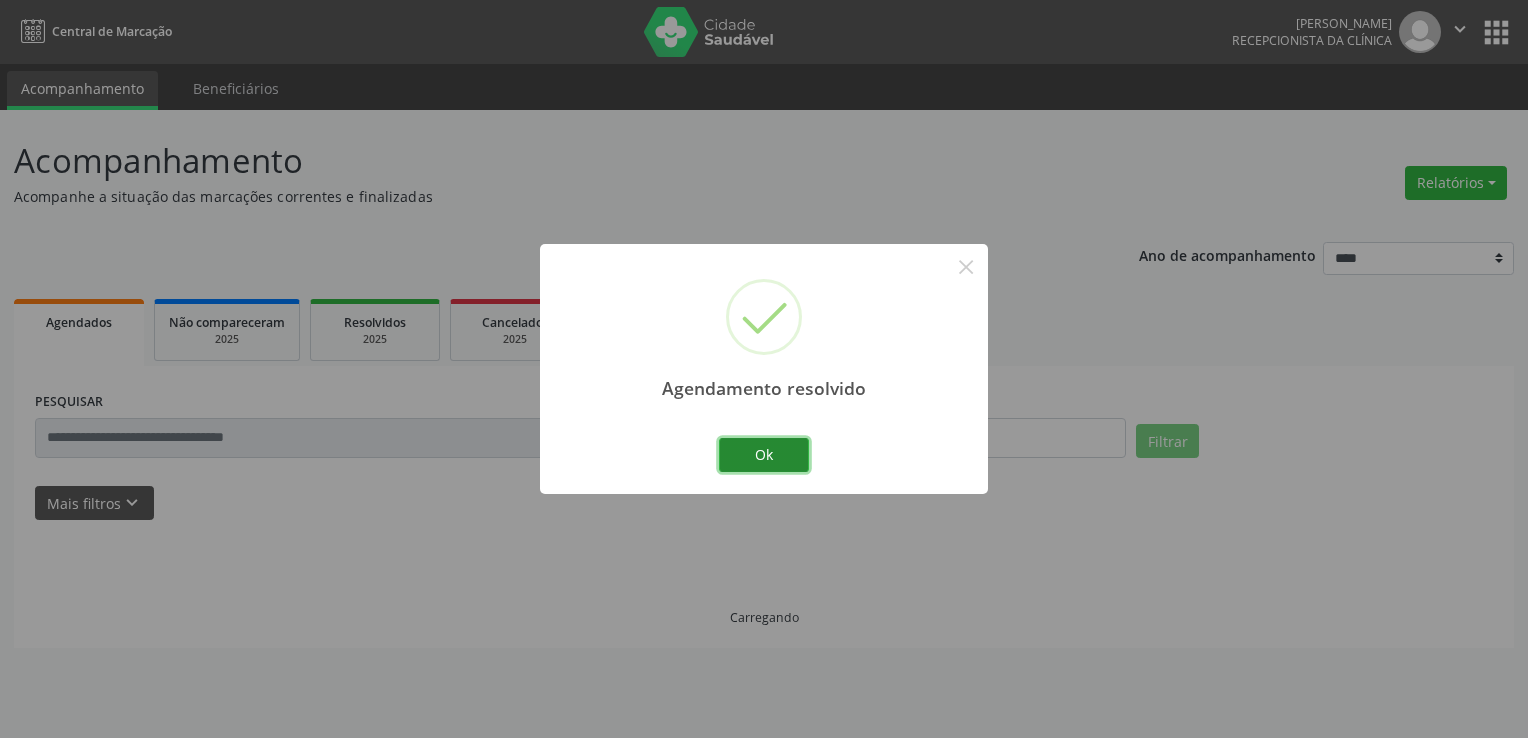click on "Ok" at bounding box center (764, 455) 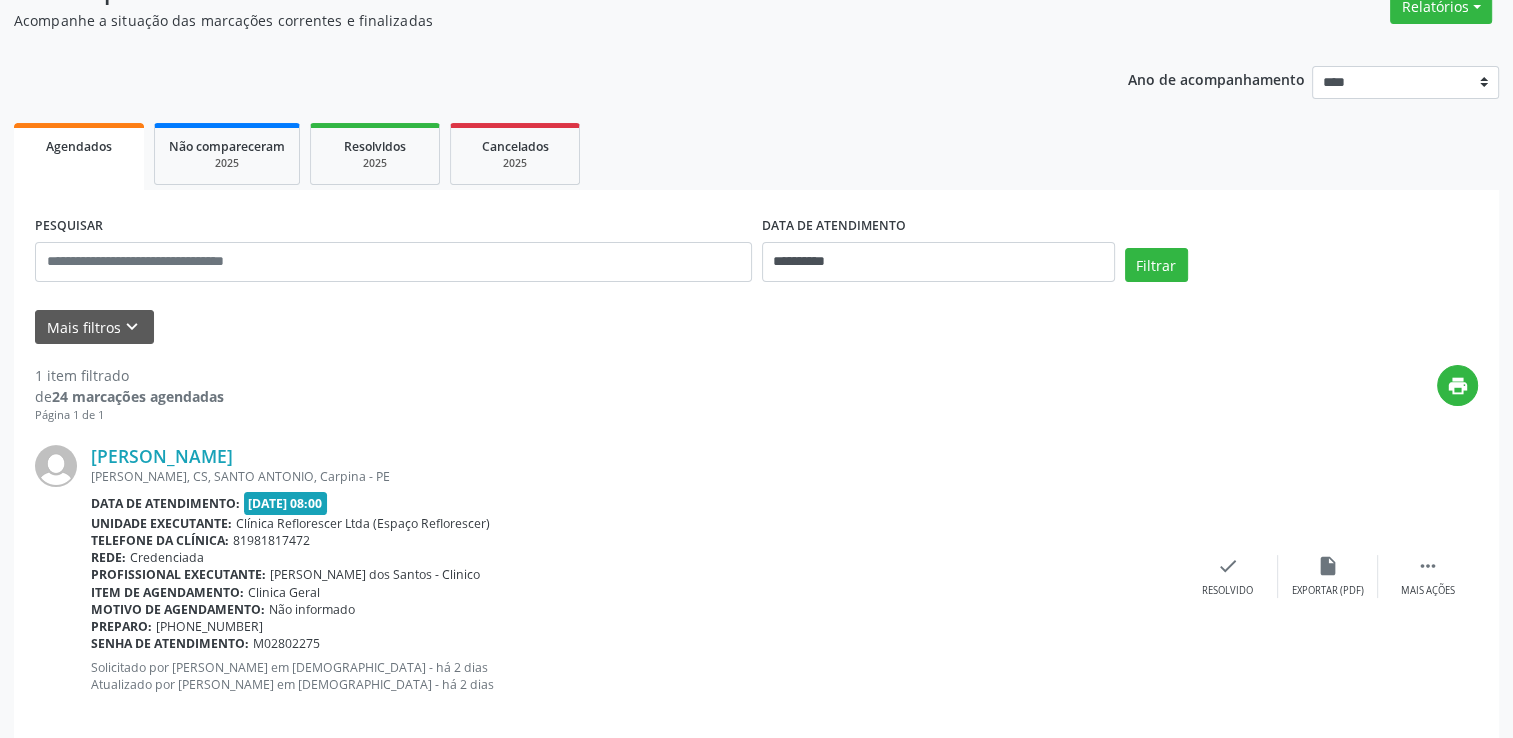 scroll, scrollTop: 200, scrollLeft: 0, axis: vertical 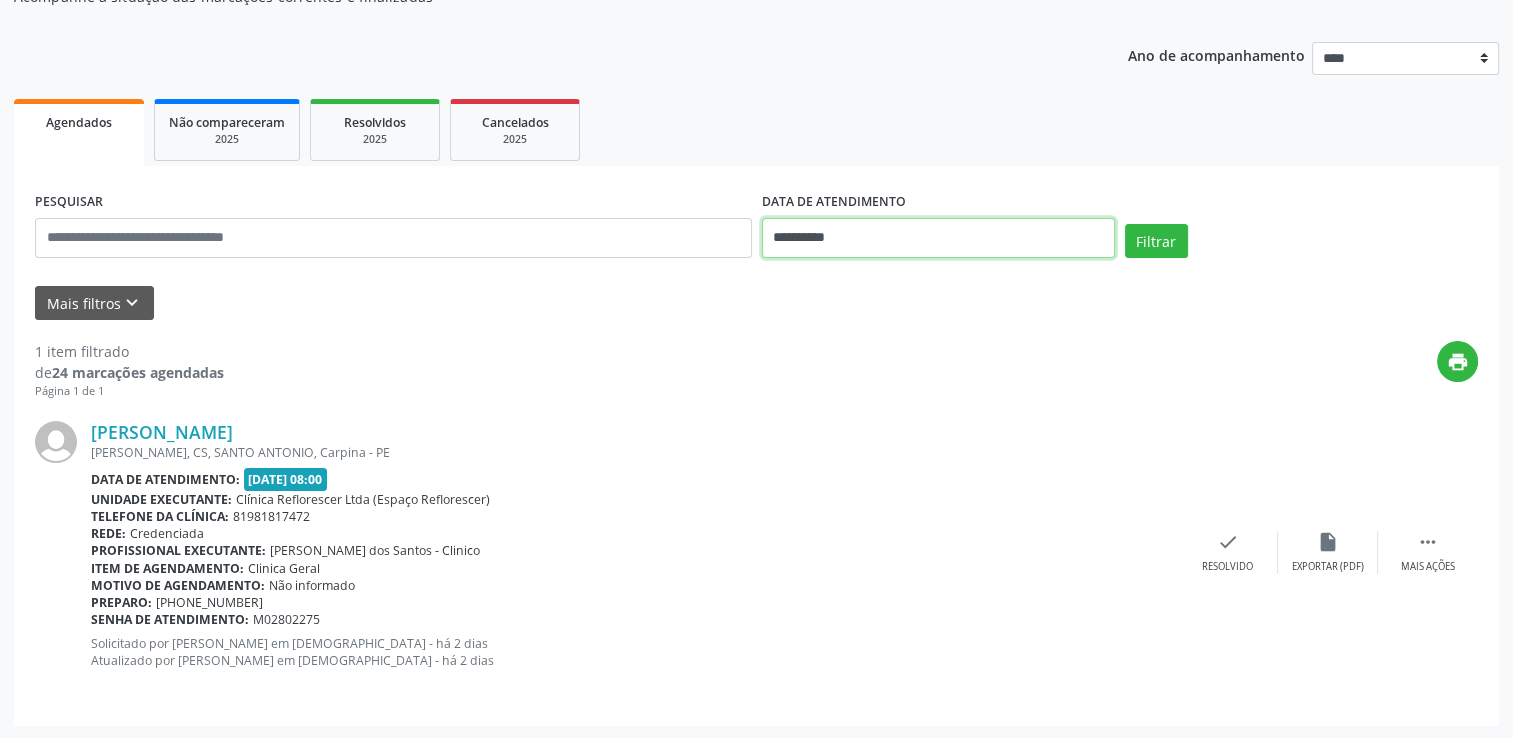 click on "**********" at bounding box center [938, 238] 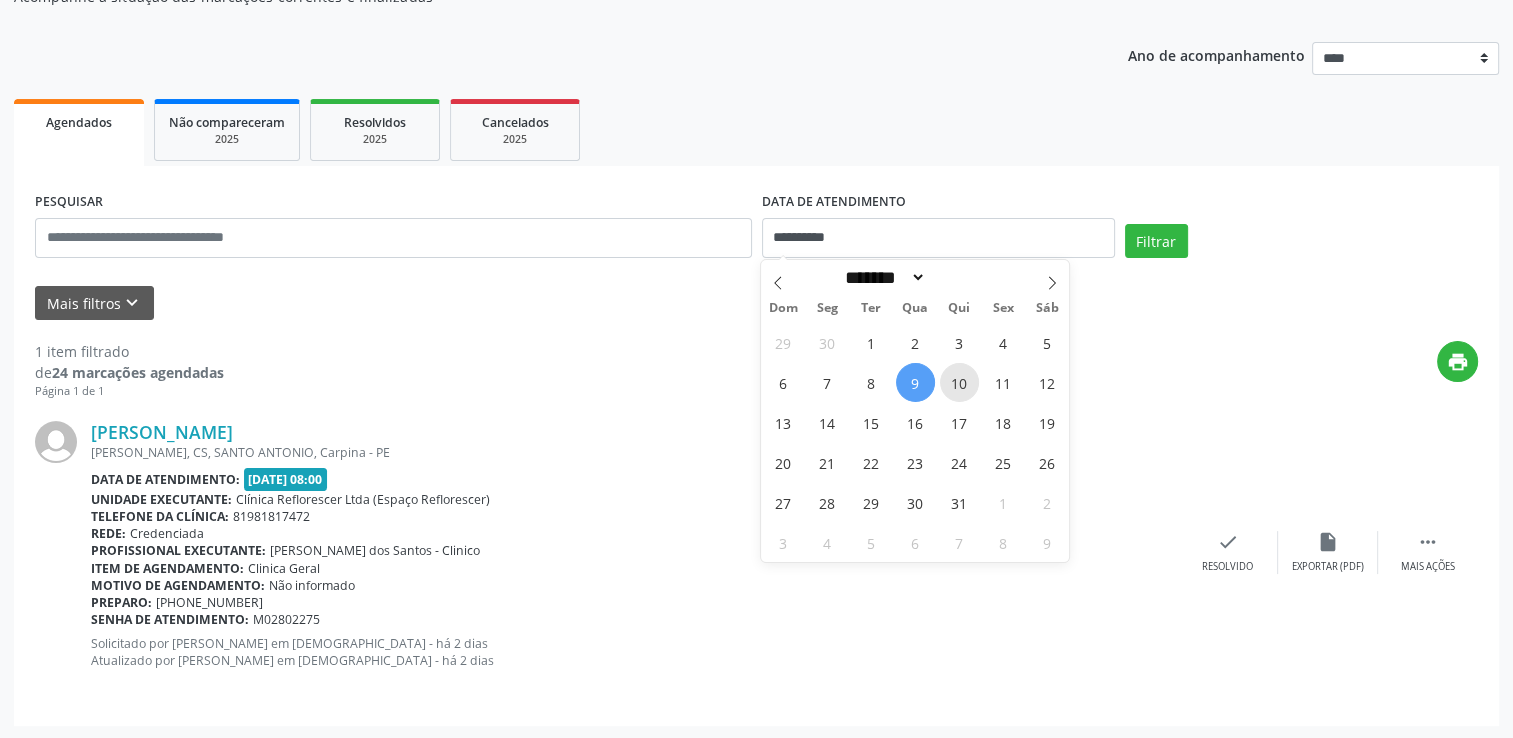 click on "10" at bounding box center (959, 382) 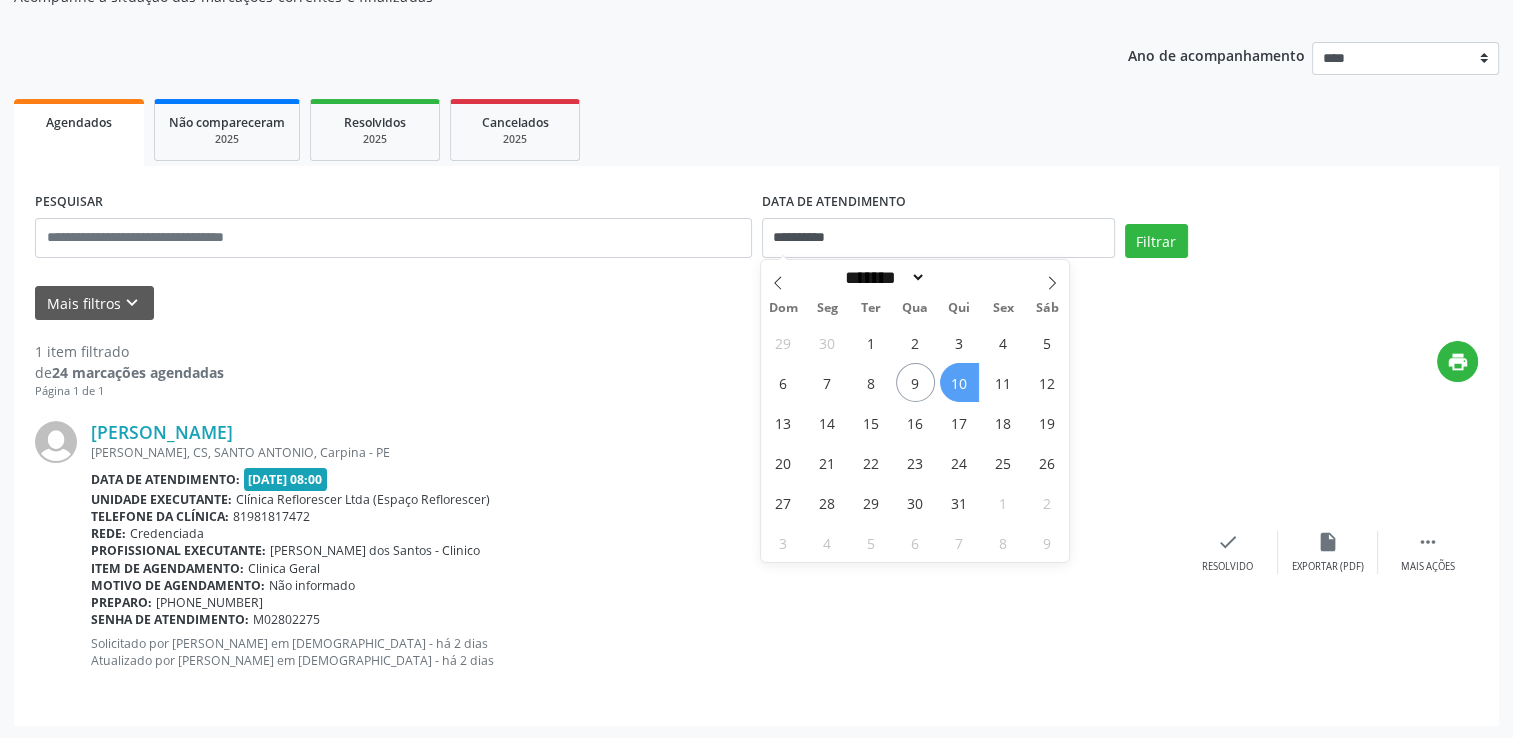 click on "10" at bounding box center [959, 382] 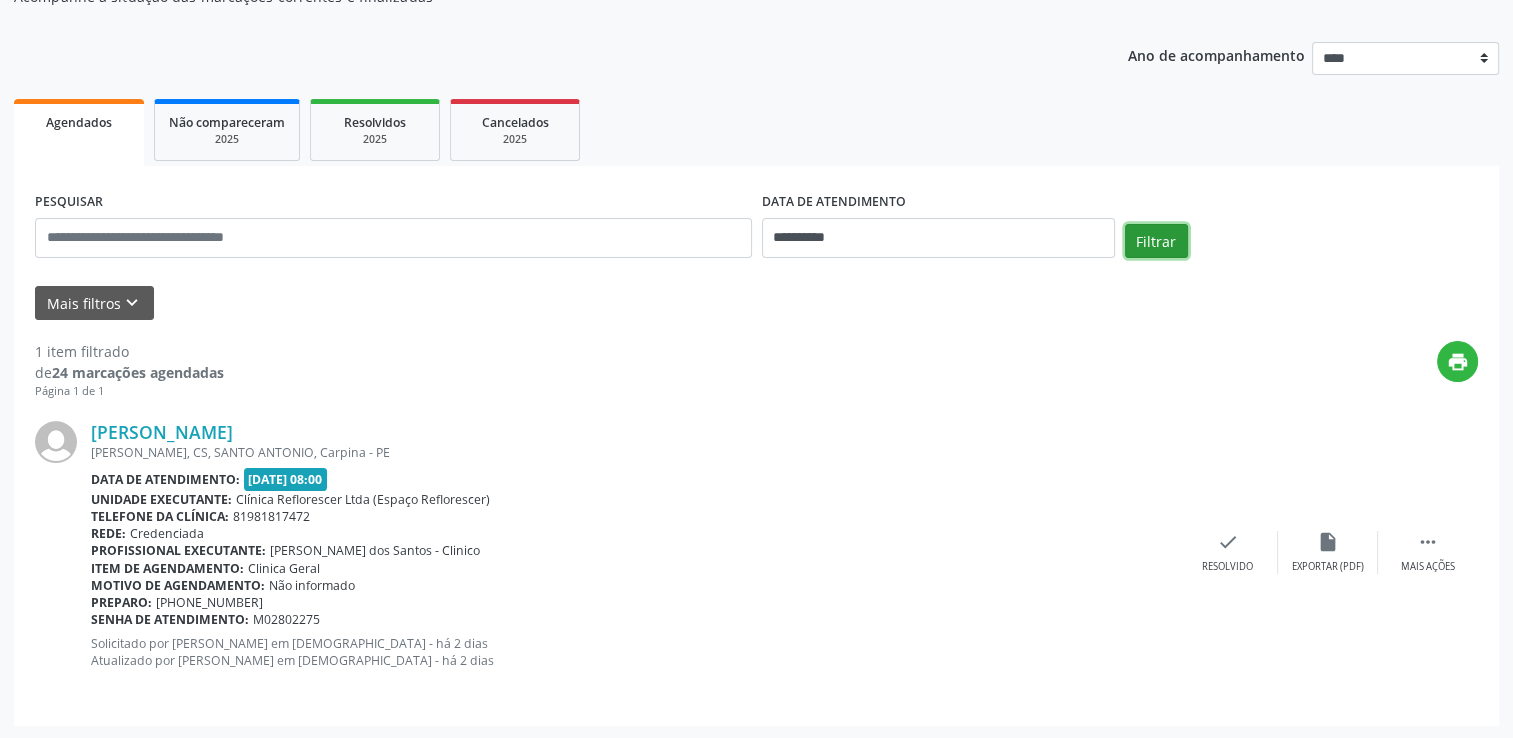 click on "Filtrar" at bounding box center (1156, 241) 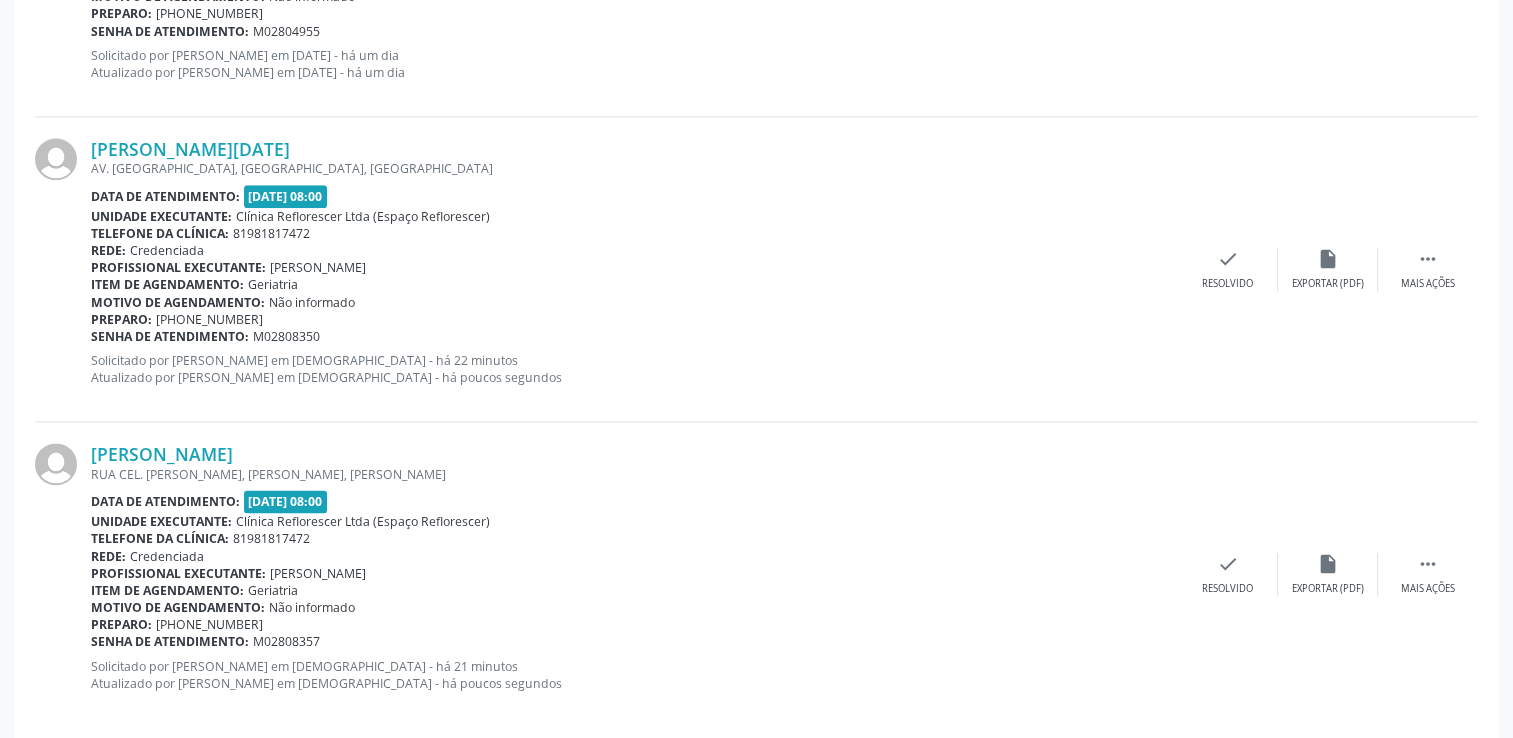 scroll, scrollTop: 2641, scrollLeft: 0, axis: vertical 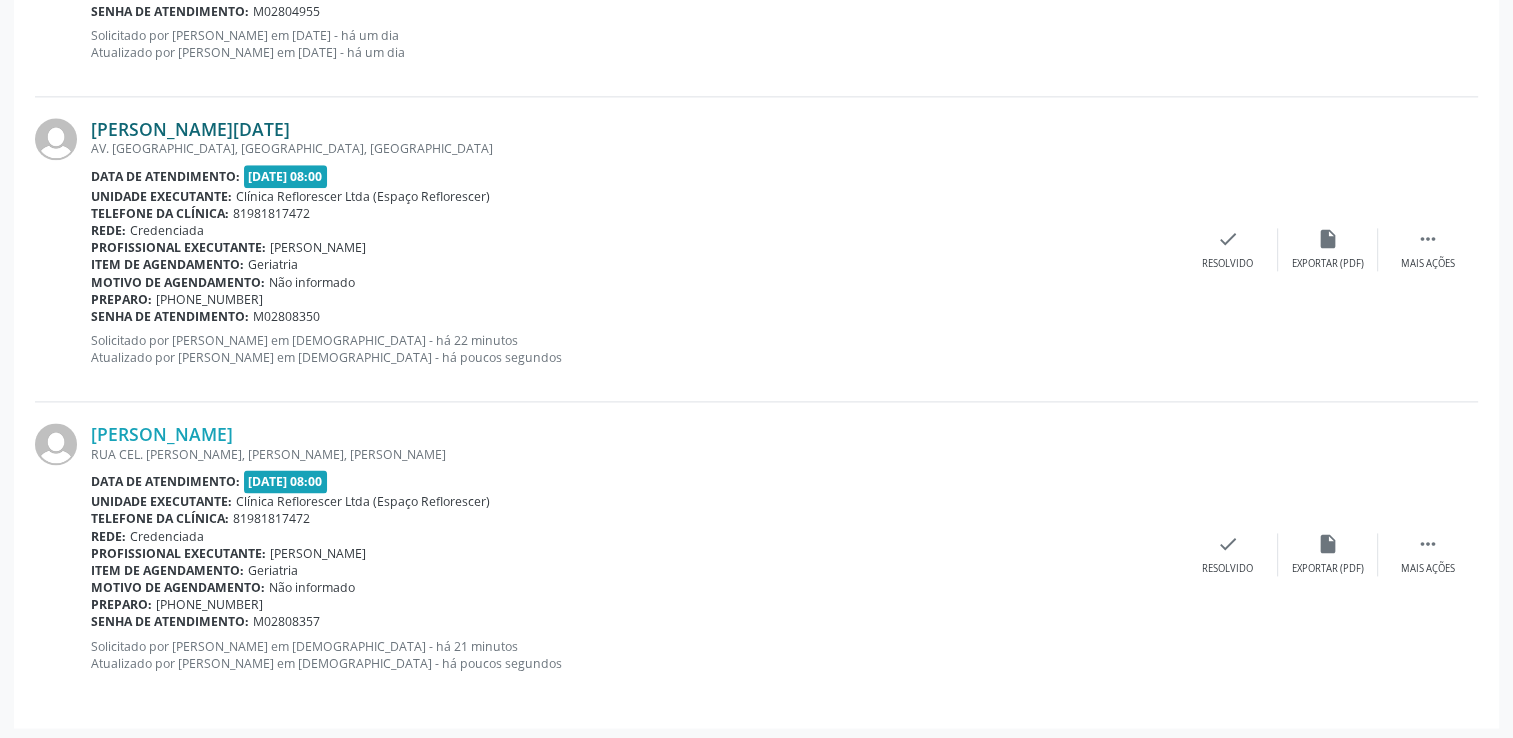 click on "[PERSON_NAME][DATE]" at bounding box center [190, 129] 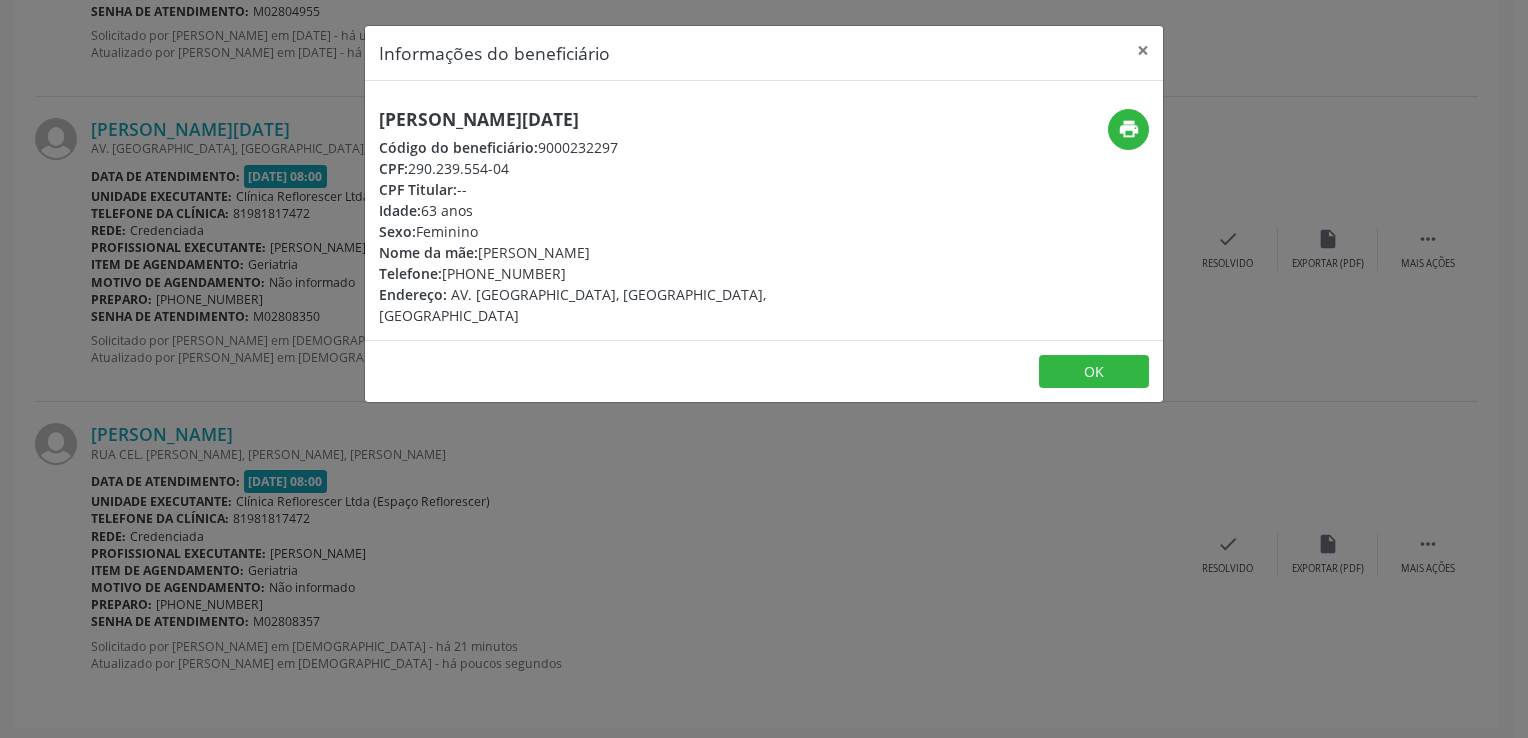 click on "Informações do beneficiário ×
[PERSON_NAME][DATE]
Código do beneficiário:
9000232297
CPF:
290.239.554-04
CPF Titular:
--
Idade:
63 anos
Sexo:
[GEOGRAPHIC_DATA]
Nome da mãe:
[PERSON_NAME]
Telefone:
[PHONE_NUMBER]
Endereço:
AV. DJALMA RABELO, [GEOGRAPHIC_DATA], LIMOEIRO - PE
print OK" at bounding box center [764, 369] 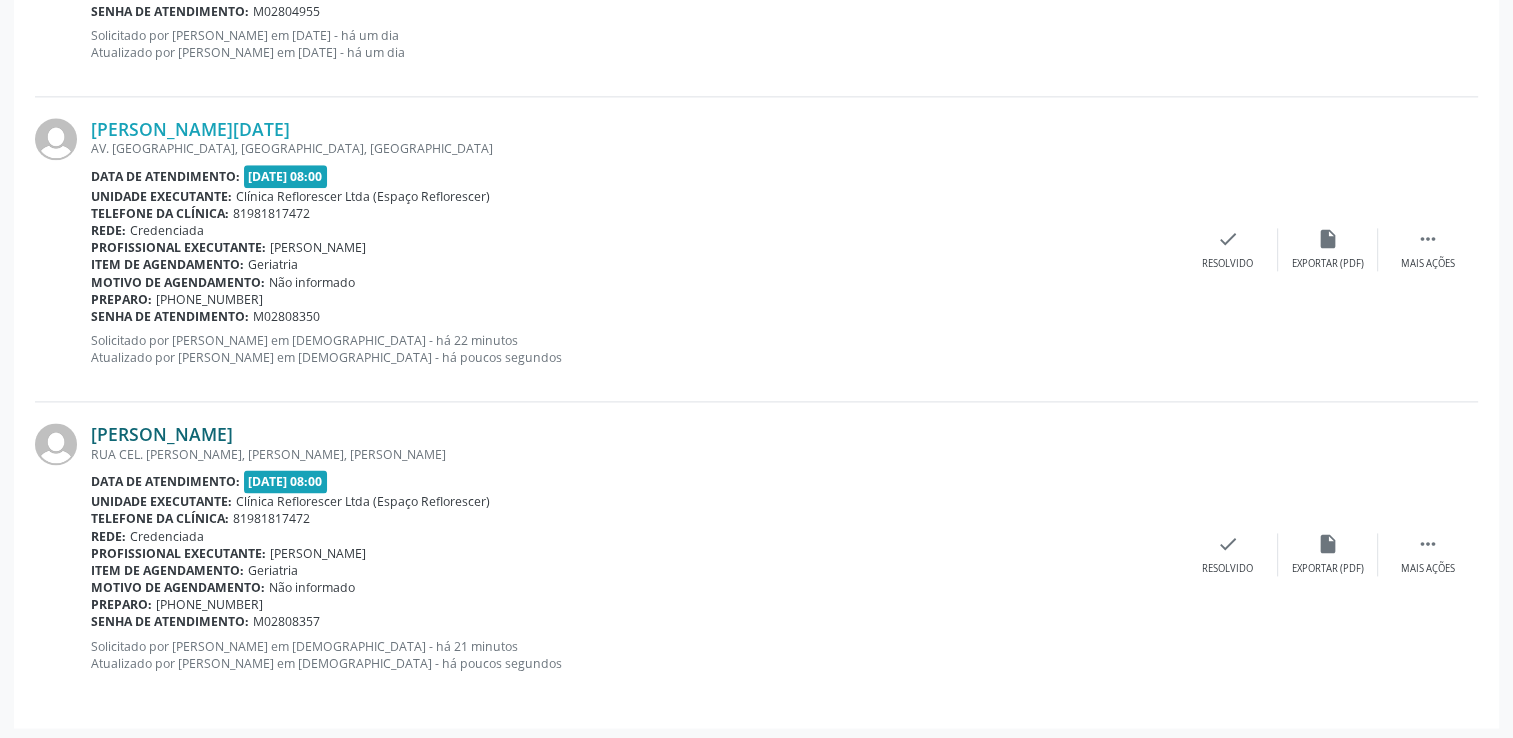 click on "[PERSON_NAME]" at bounding box center [162, 434] 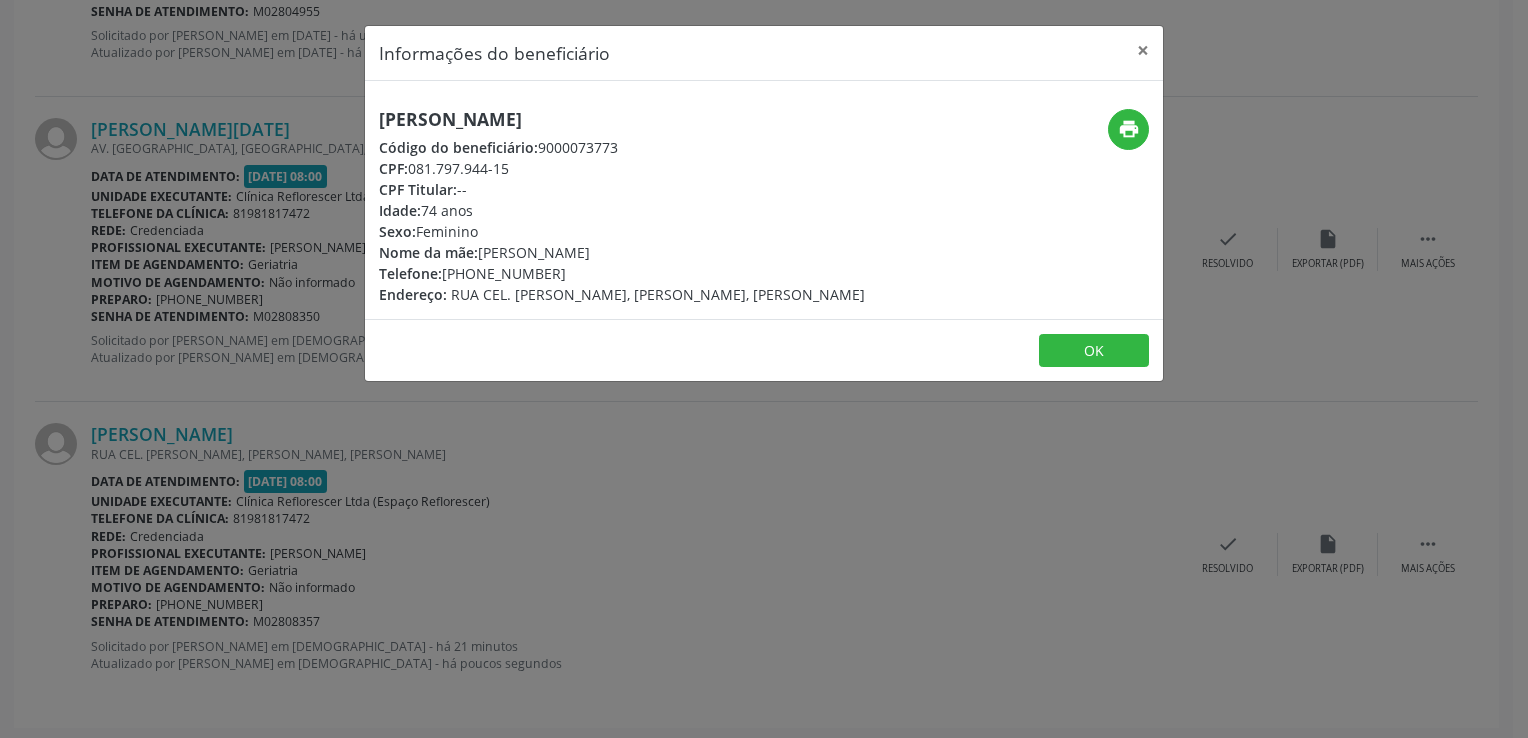 click on "Informações do beneficiário ×
[PERSON_NAME]
Código do beneficiário:
9000073773
CPF:
081.797.944-15
CPF Titular:
--
Idade:
74 anos
Sexo:
[GEOGRAPHIC_DATA]
Nome da mãe:
[PERSON_NAME]
Telefone:
[PHONE_NUMBER]
Endereço:
[GEOGRAPHIC_DATA]. [PERSON_NAME], [PERSON_NAME], LIMOEIRO - PE
print OK" at bounding box center [764, 369] 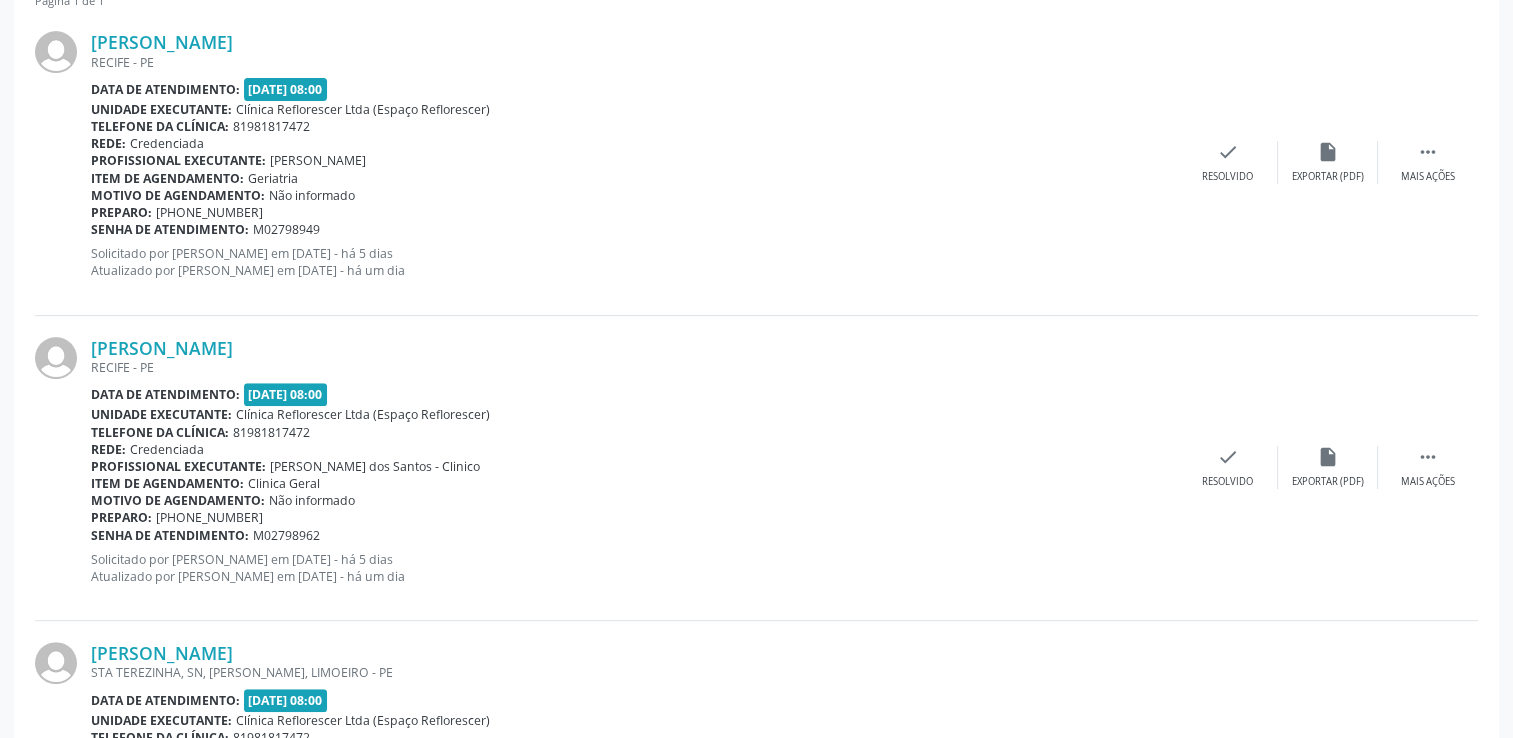scroll, scrollTop: 241, scrollLeft: 0, axis: vertical 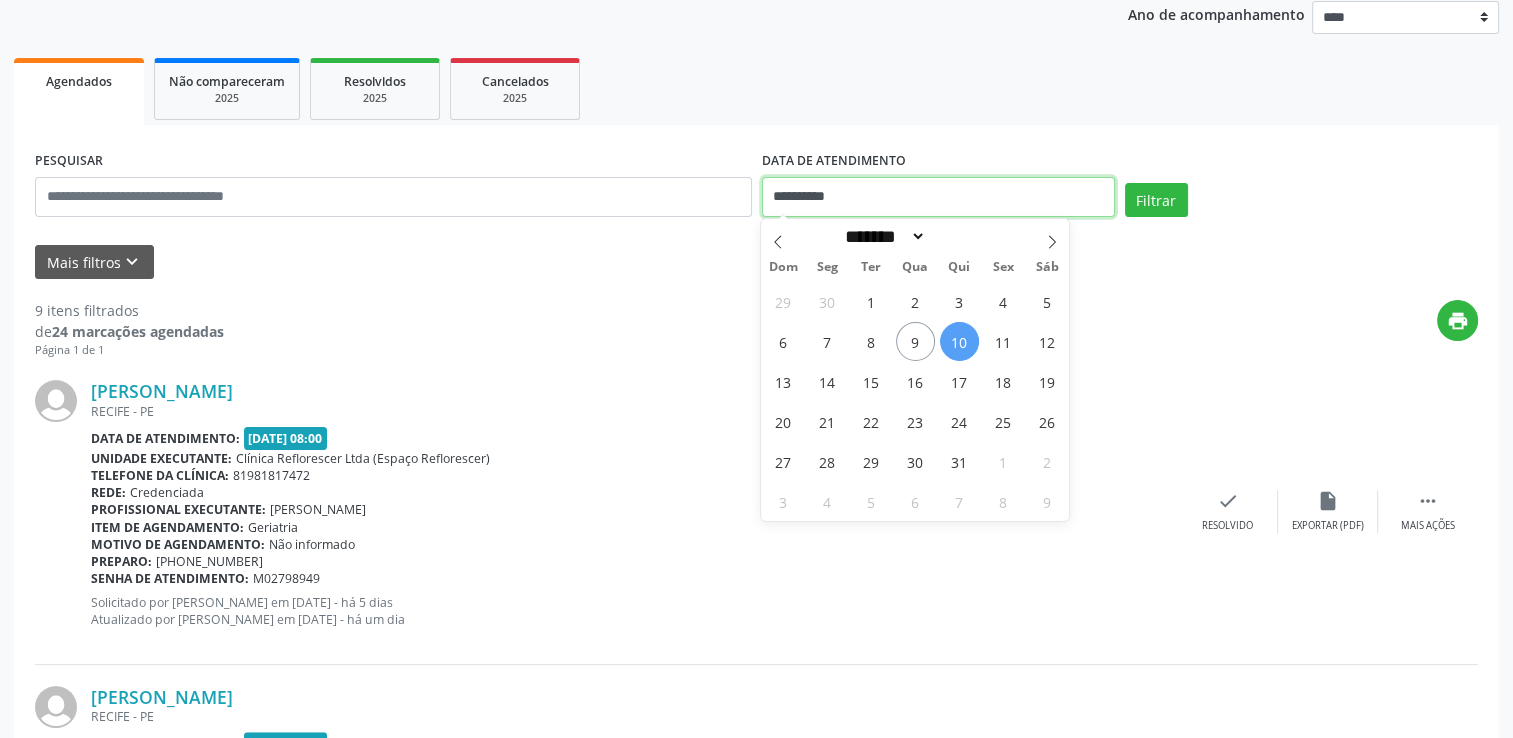 click on "**********" at bounding box center (938, 197) 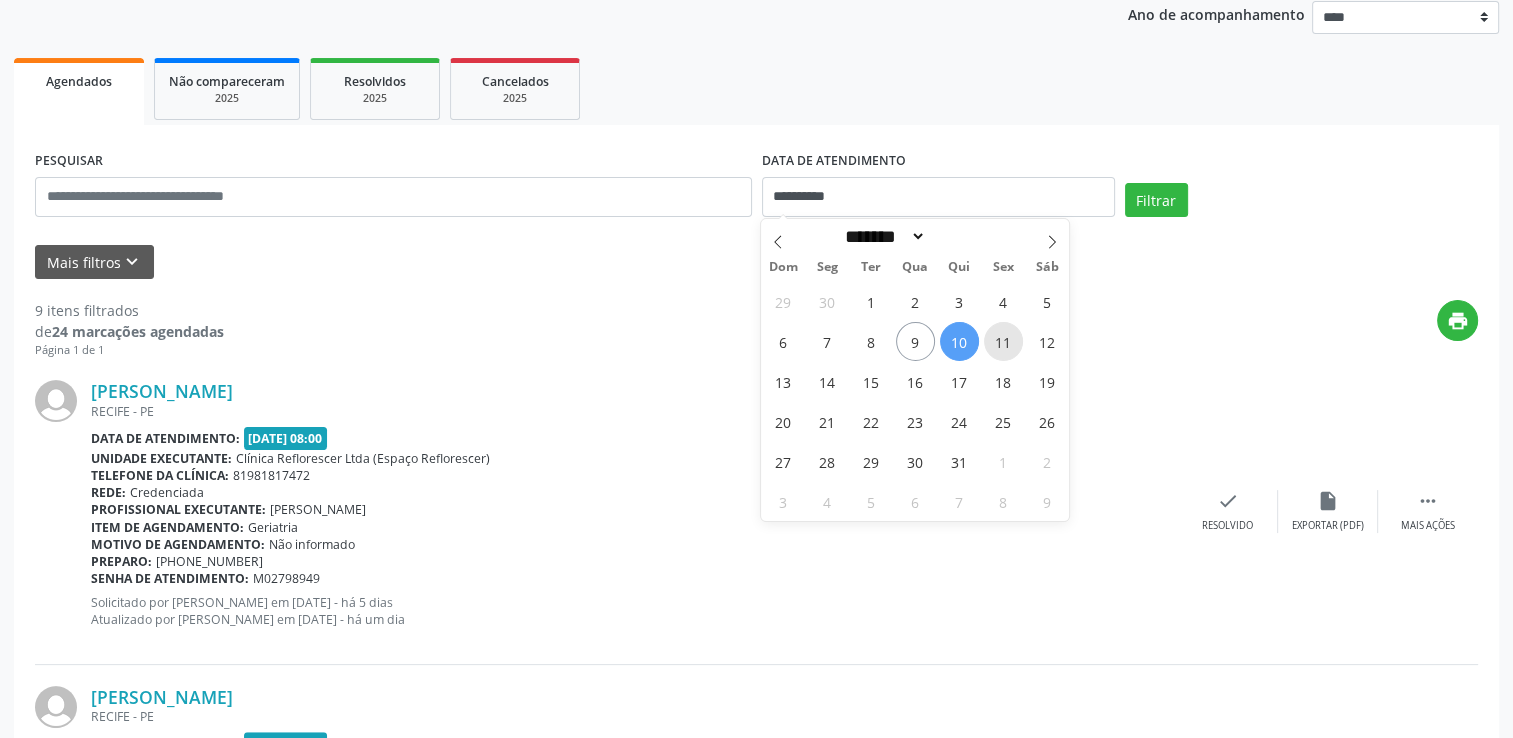 click on "11" at bounding box center (1003, 341) 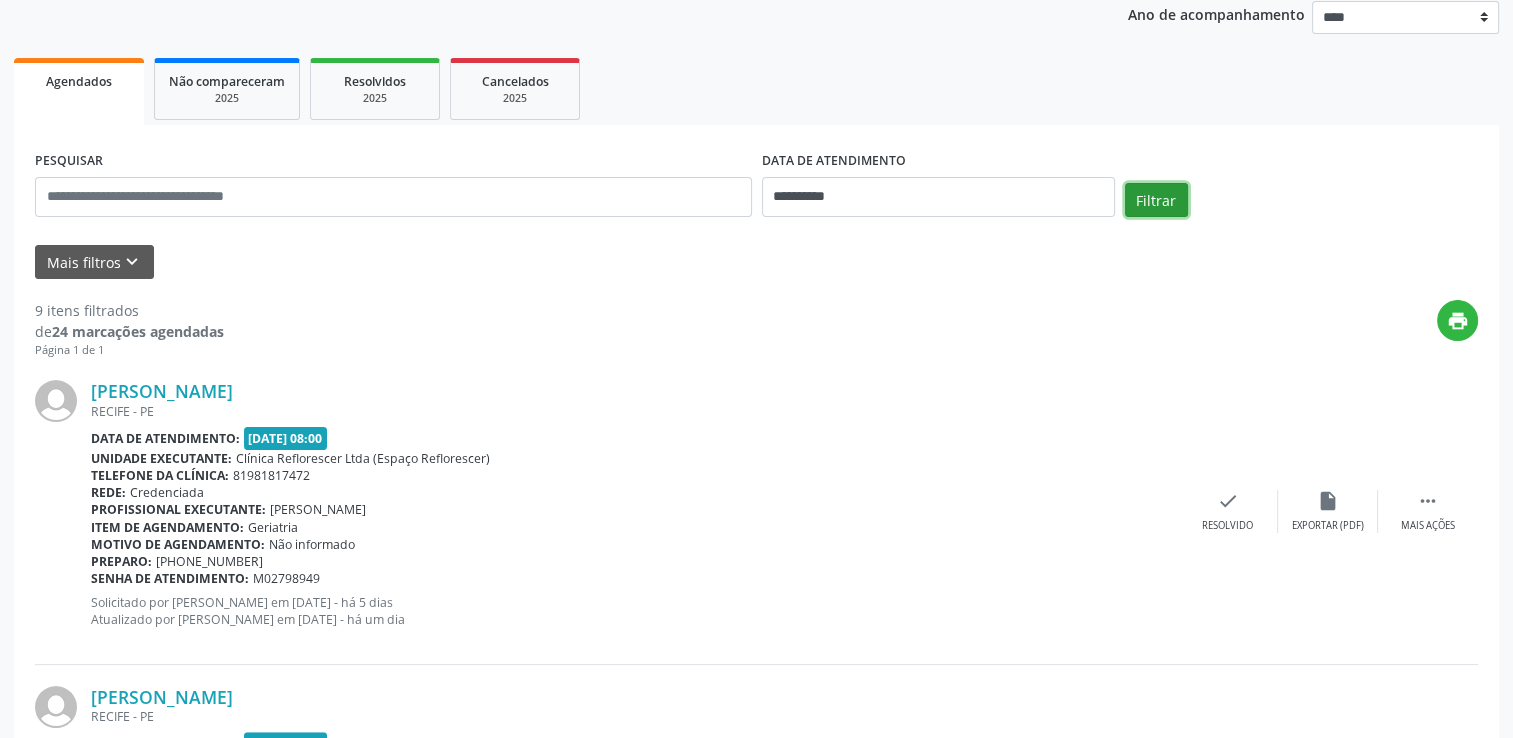 click on "Filtrar" at bounding box center (1156, 200) 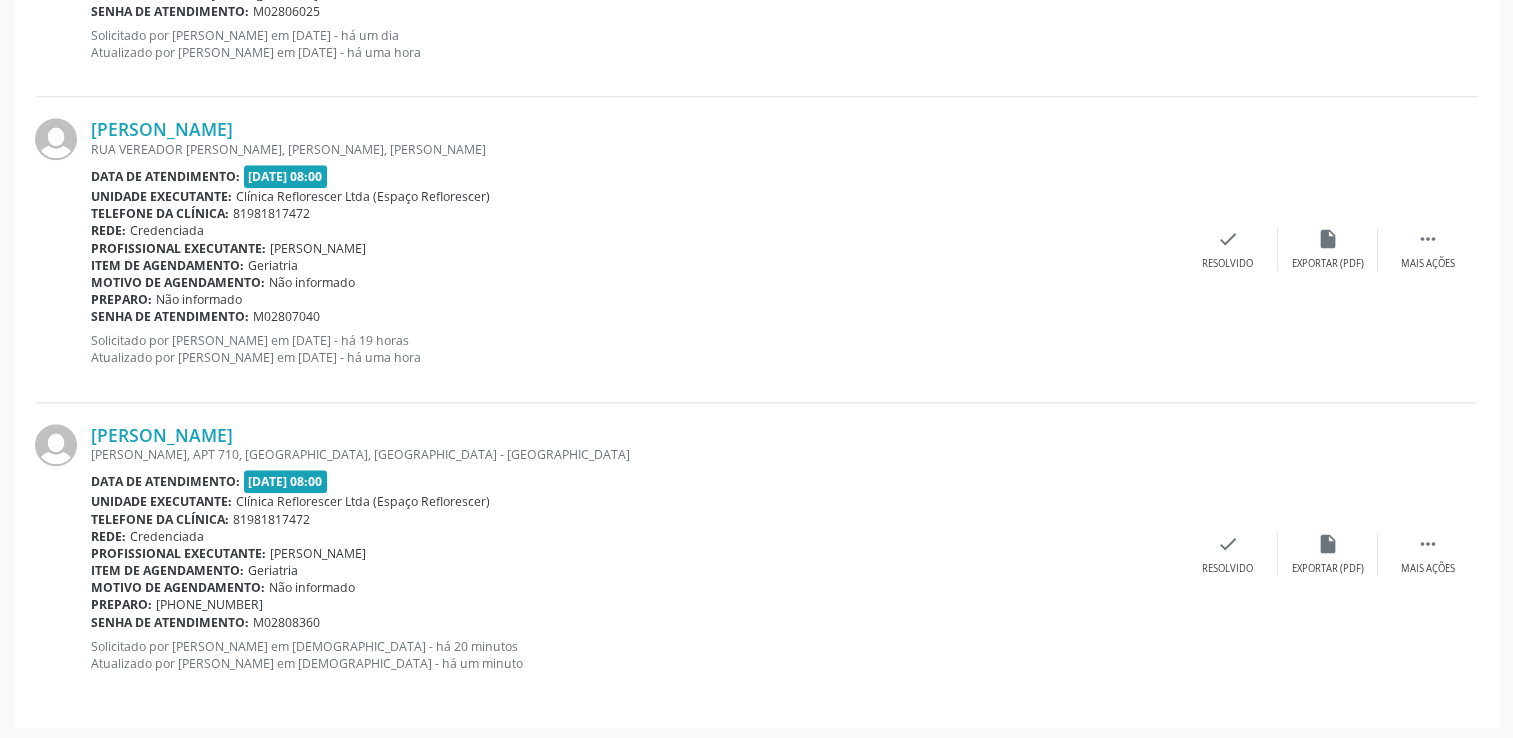 scroll, scrollTop: 2031, scrollLeft: 0, axis: vertical 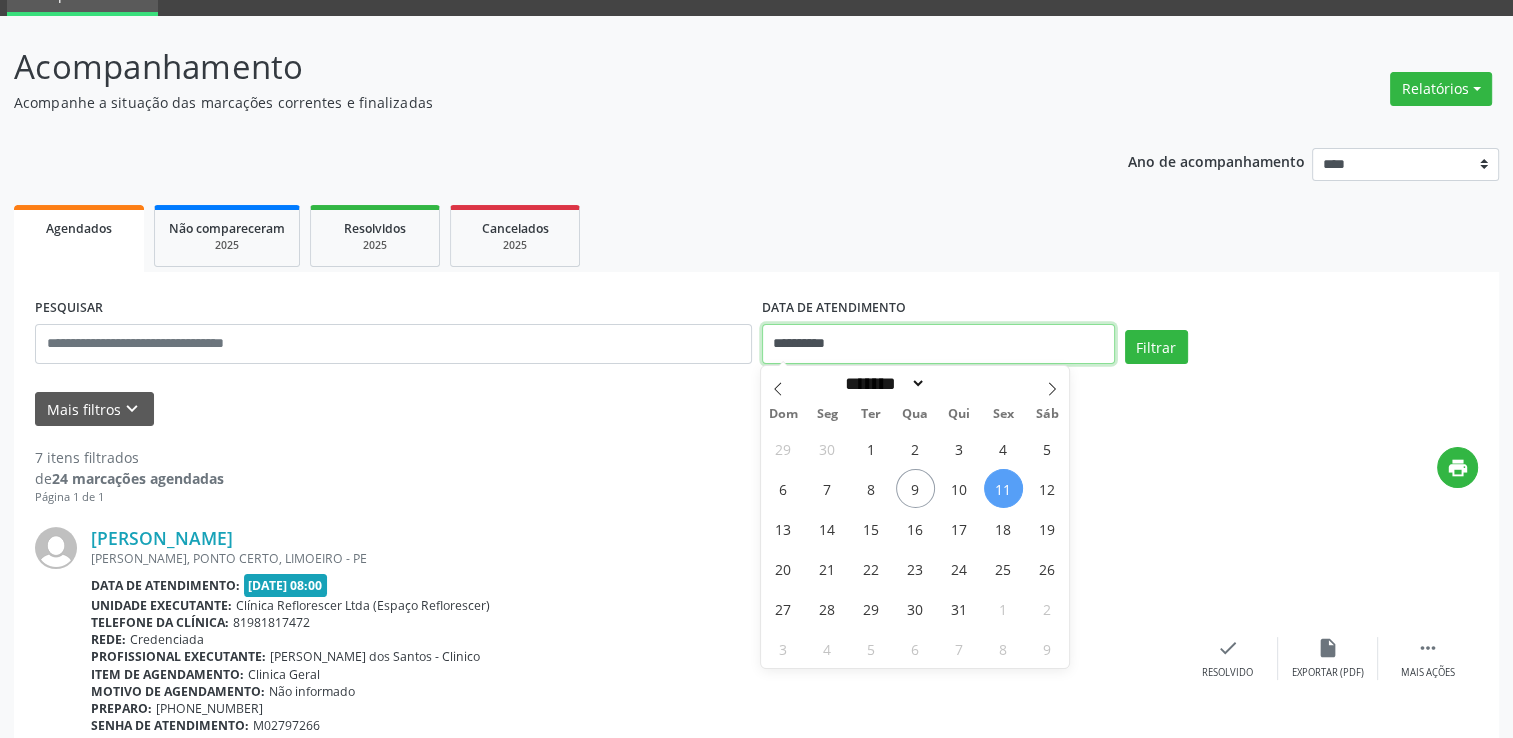 click on "**********" at bounding box center [938, 344] 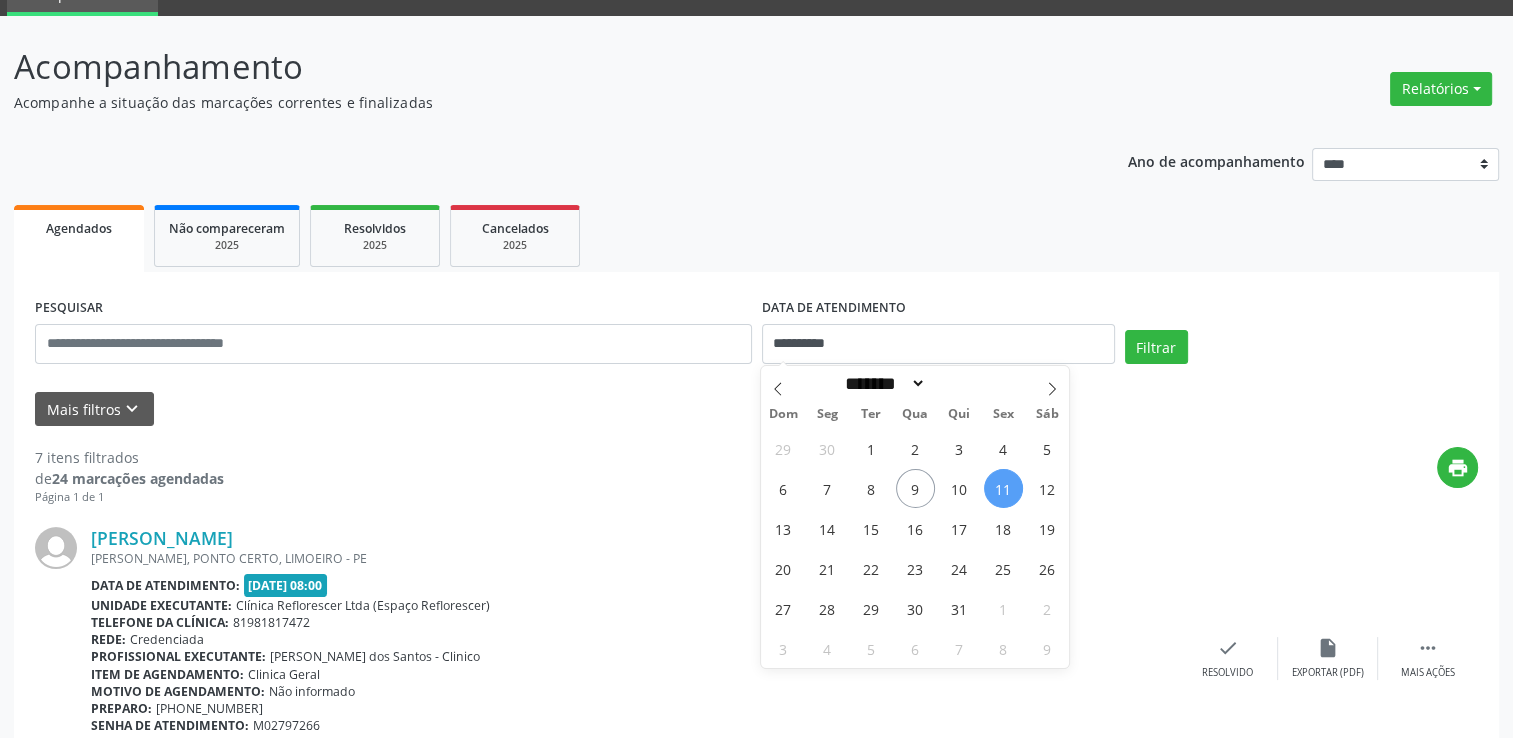 click on "**********" at bounding box center (756, 1468) 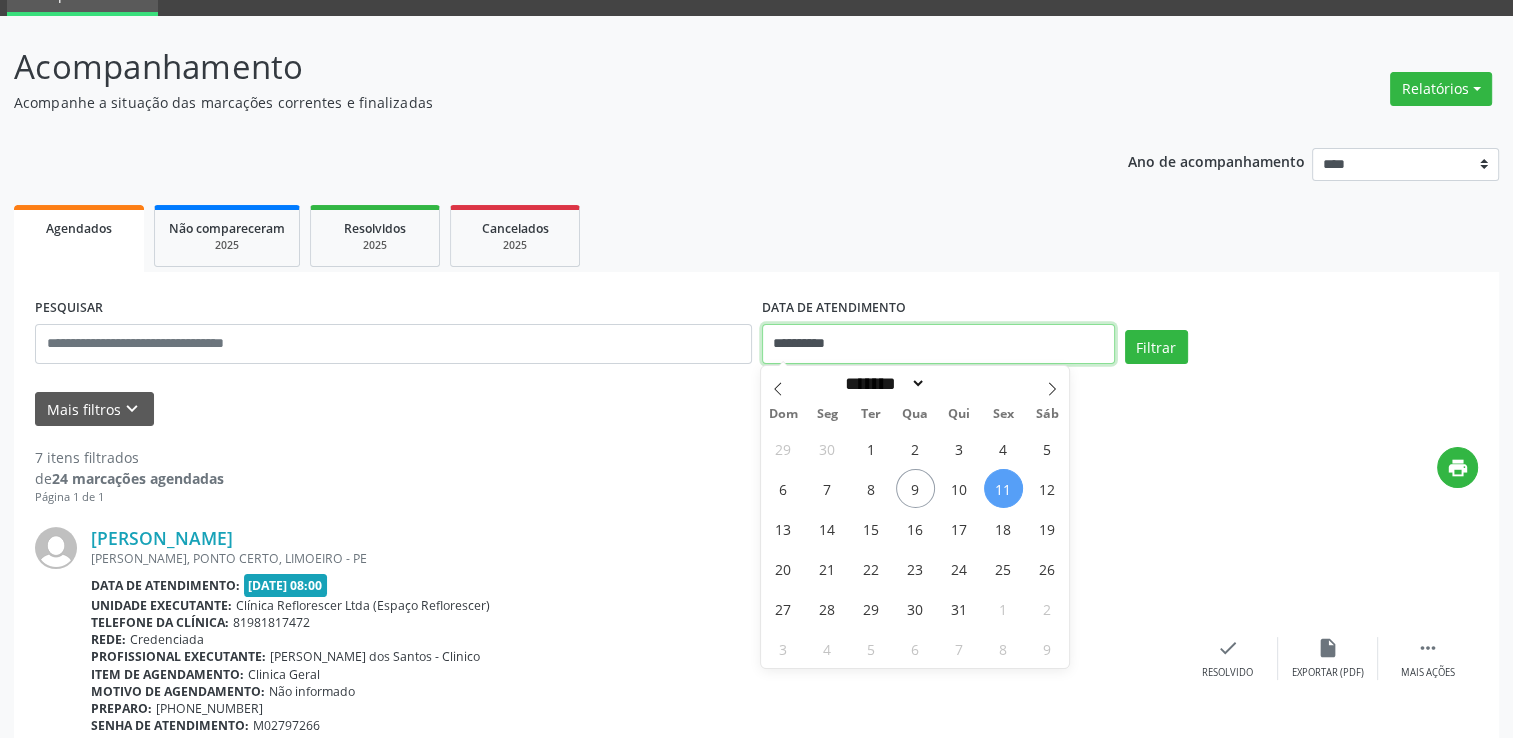 click on "**********" at bounding box center [938, 344] 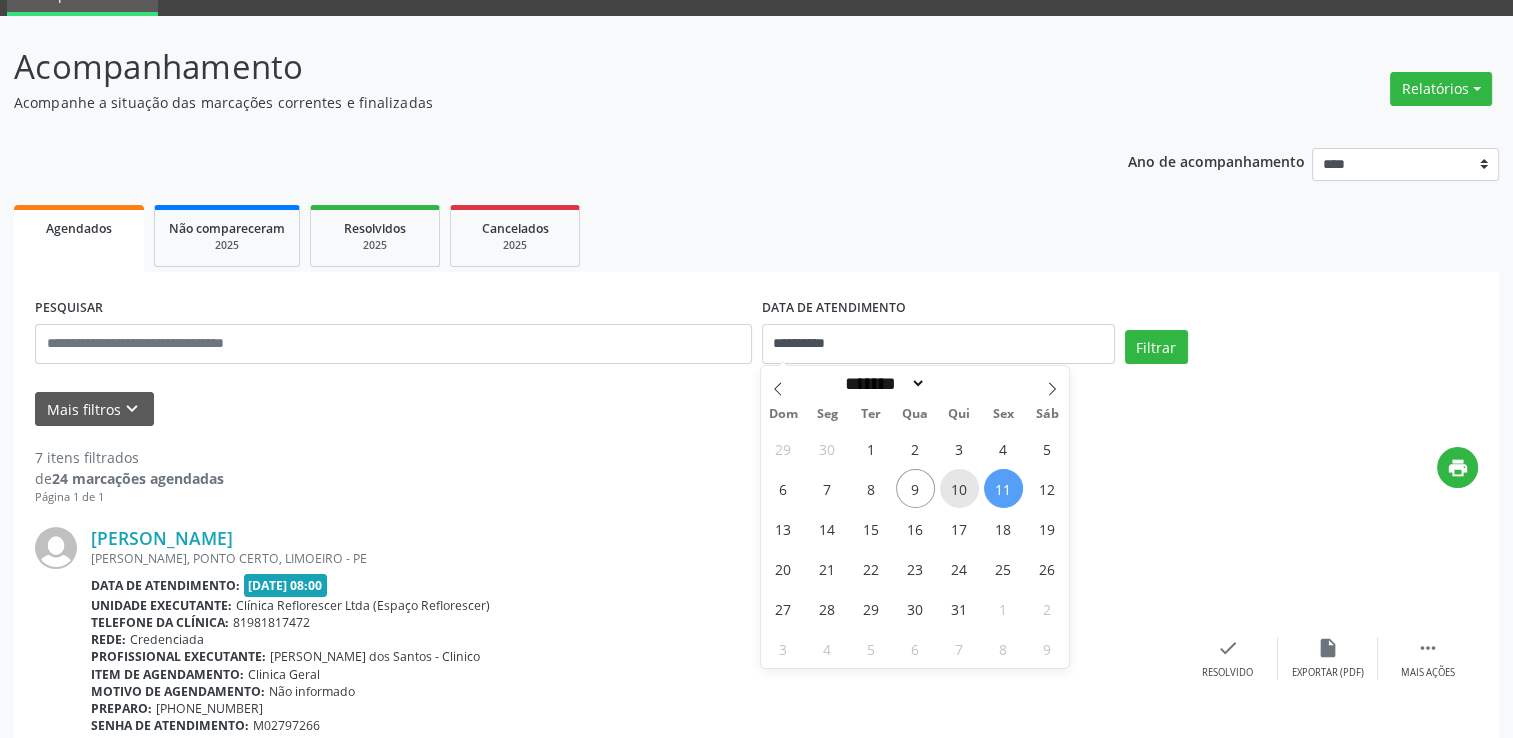 click on "10" at bounding box center (959, 488) 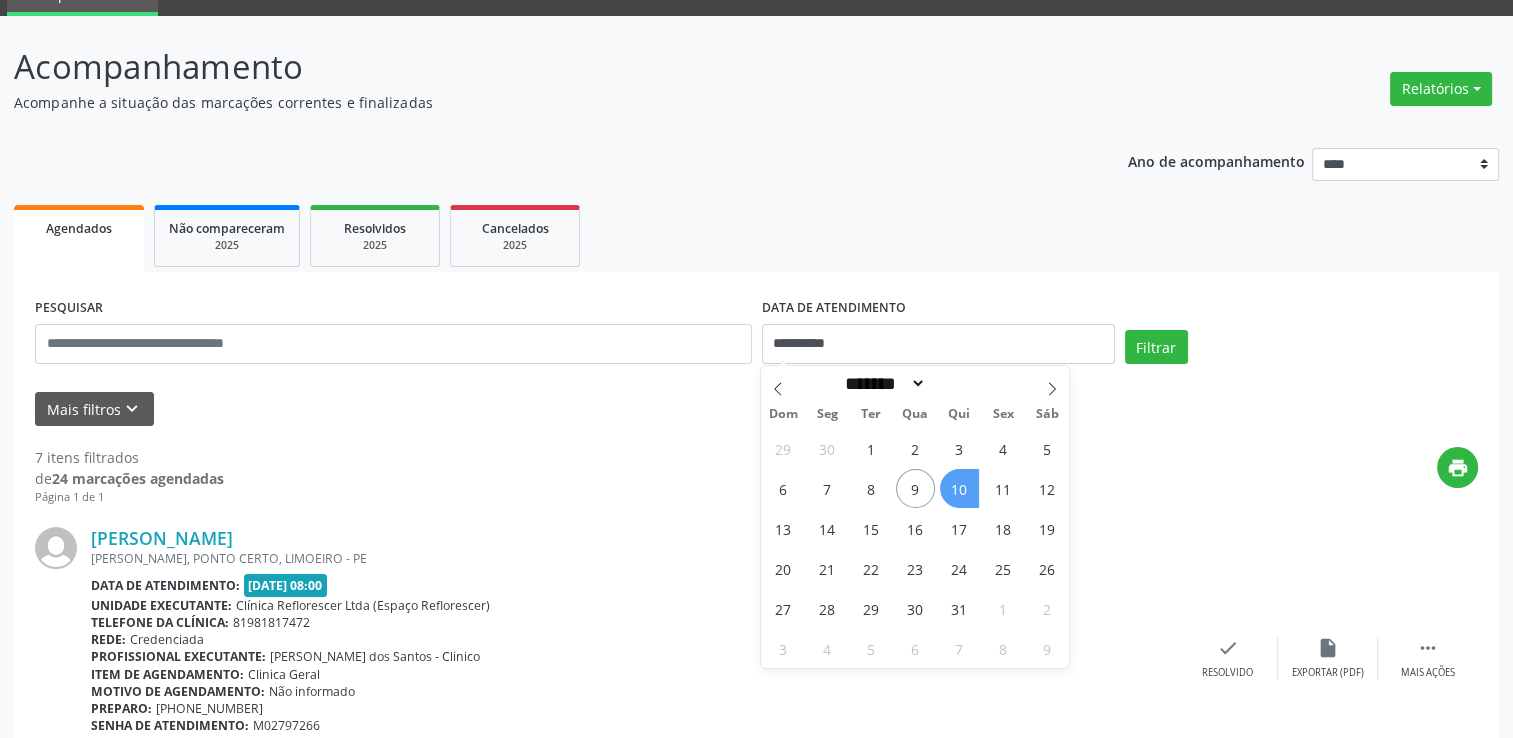 click on "10" at bounding box center (959, 488) 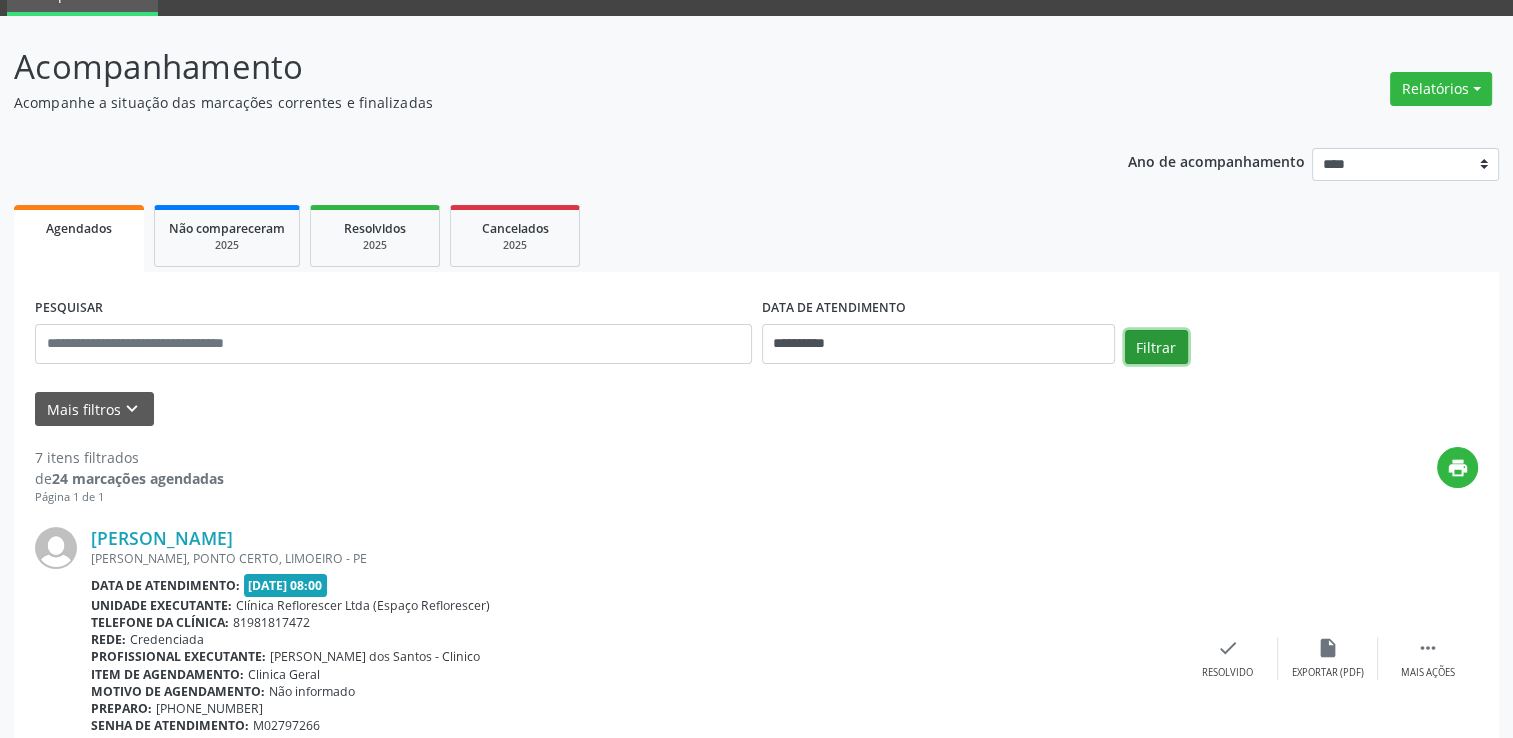 click on "Filtrar" at bounding box center (1156, 347) 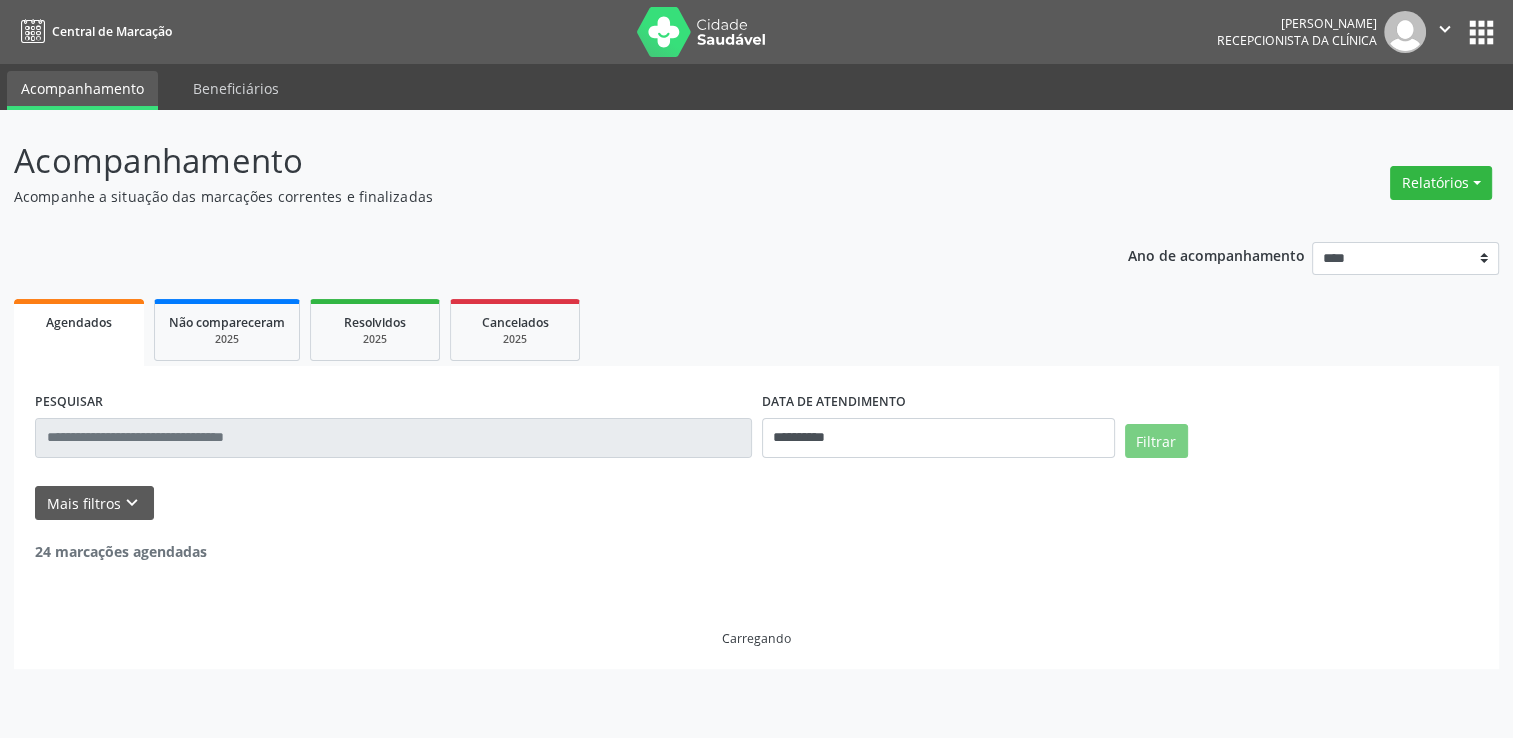 scroll, scrollTop: 0, scrollLeft: 0, axis: both 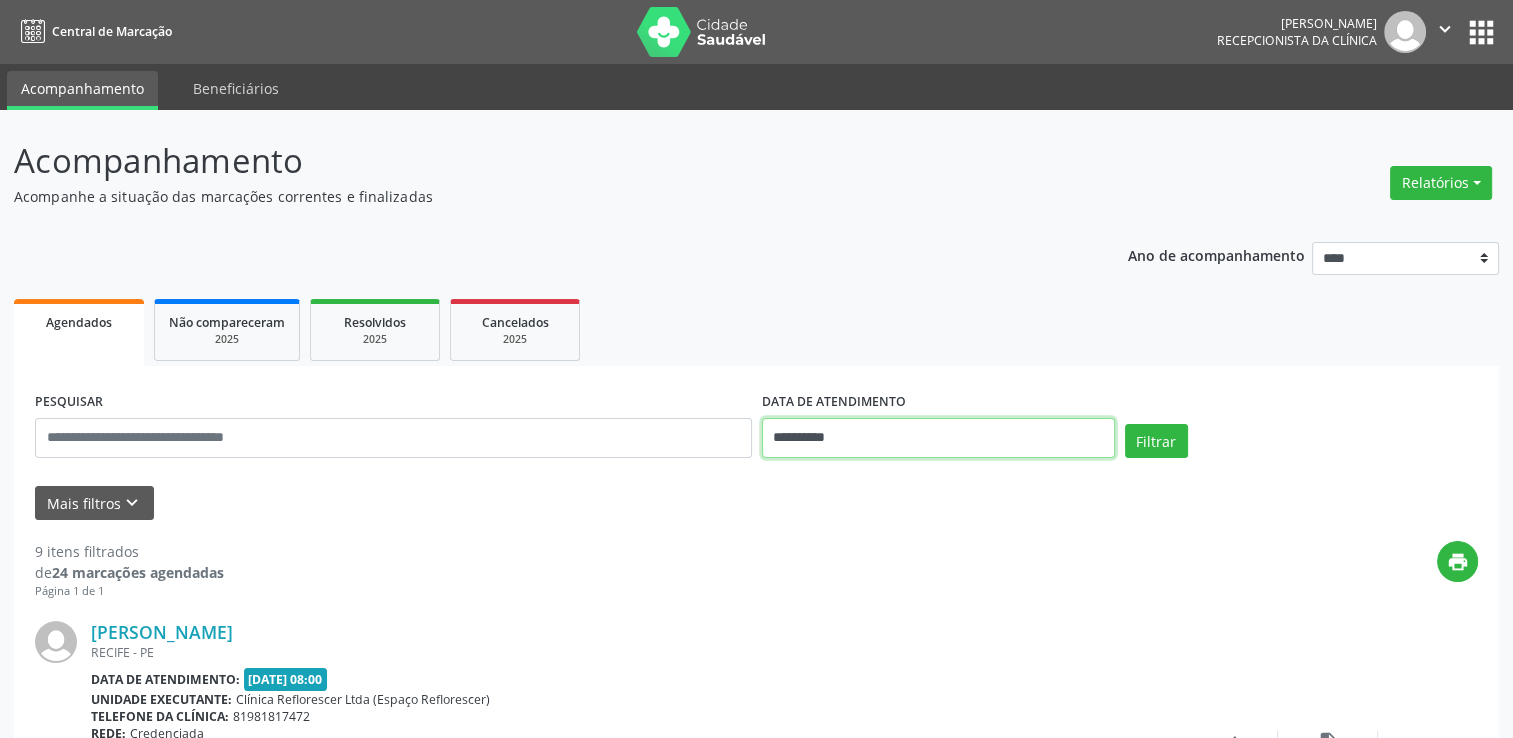 click on "**********" at bounding box center (938, 438) 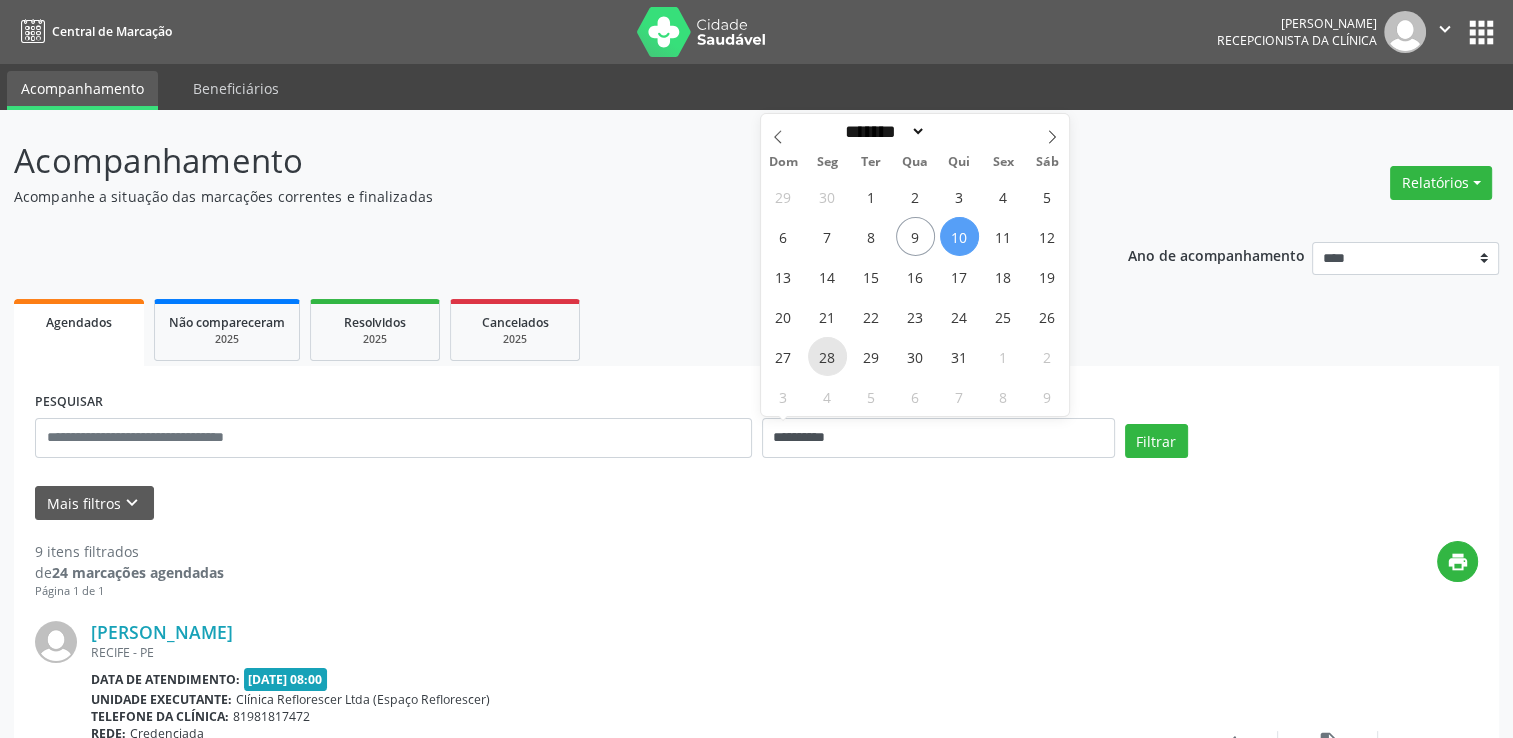 click on "28" at bounding box center [827, 356] 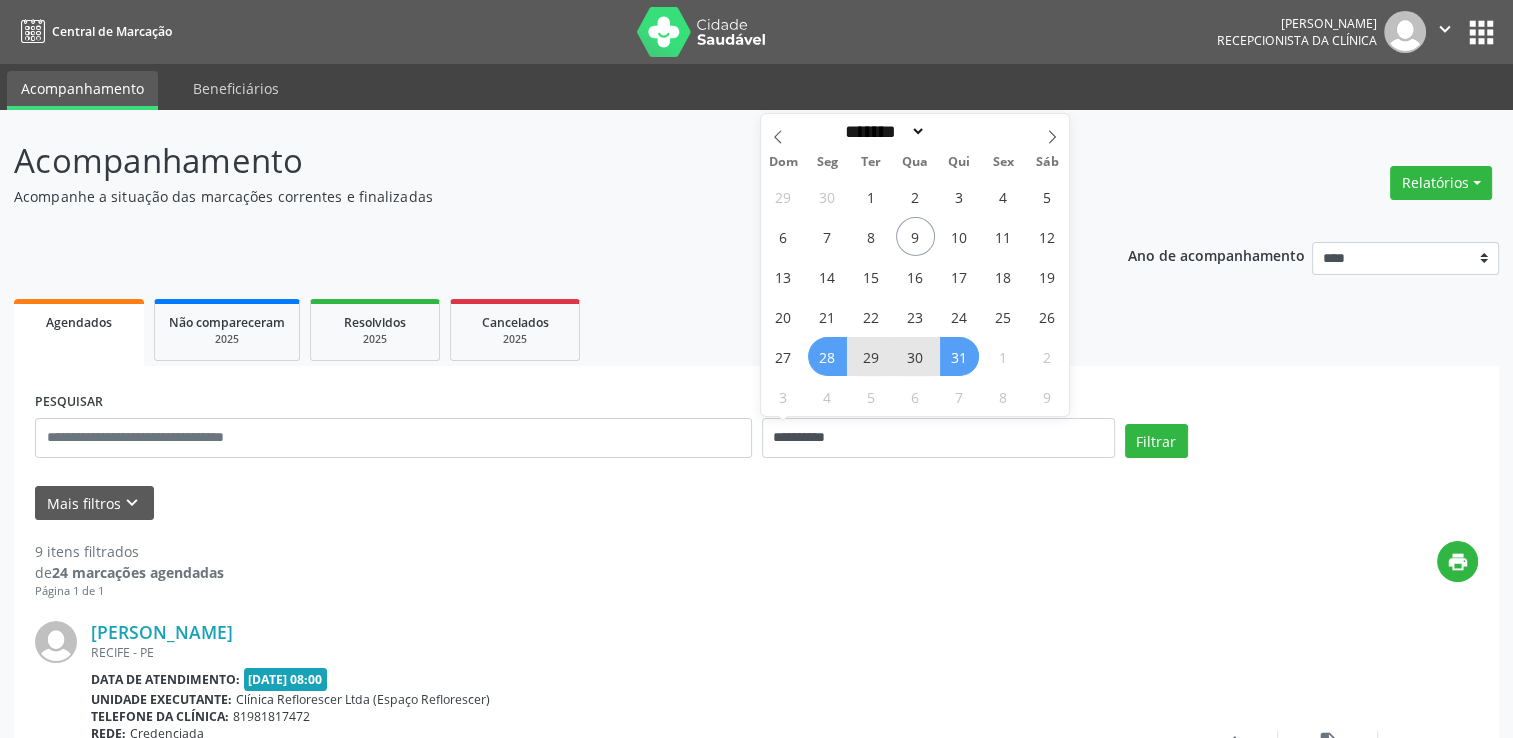 click on "31" at bounding box center [959, 356] 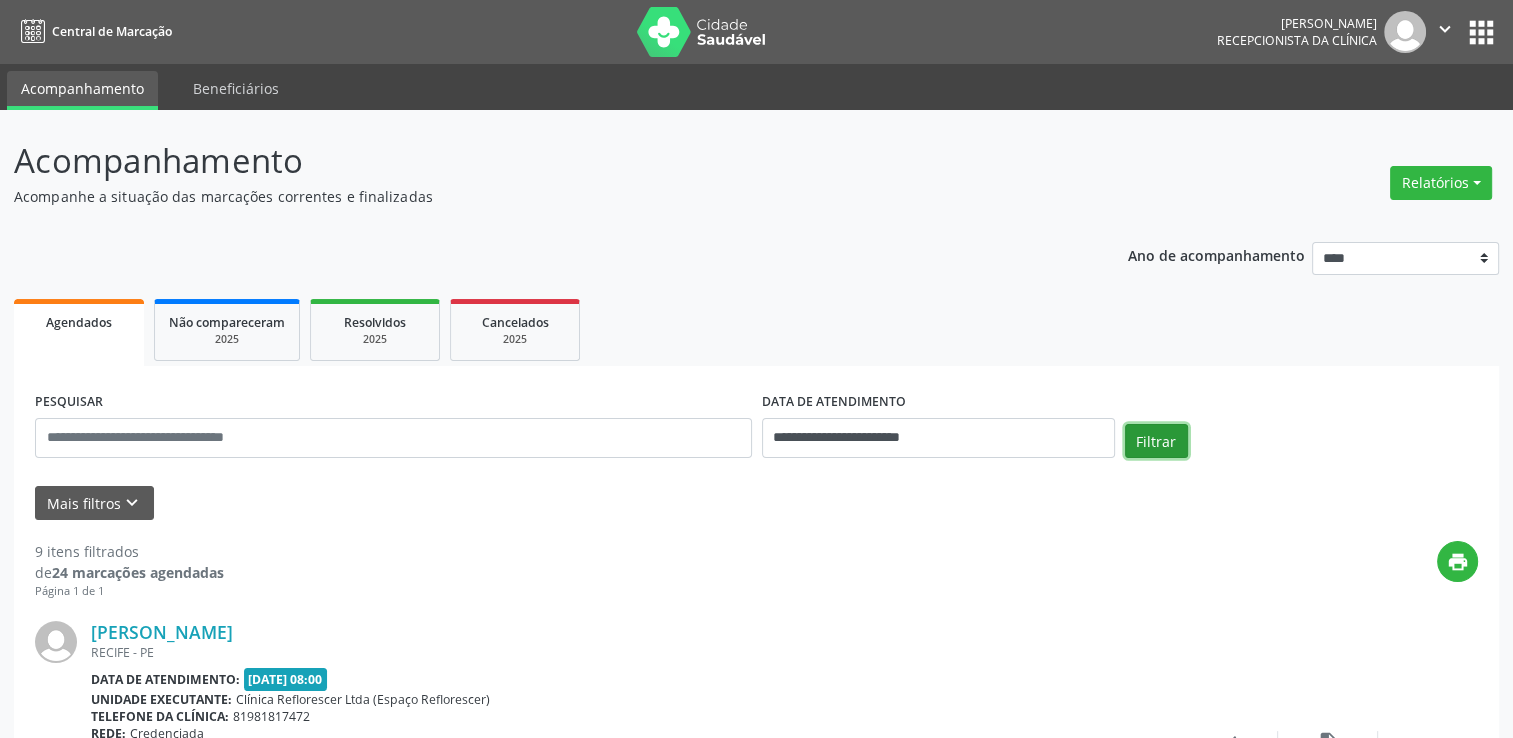 click on "Filtrar" at bounding box center (1156, 441) 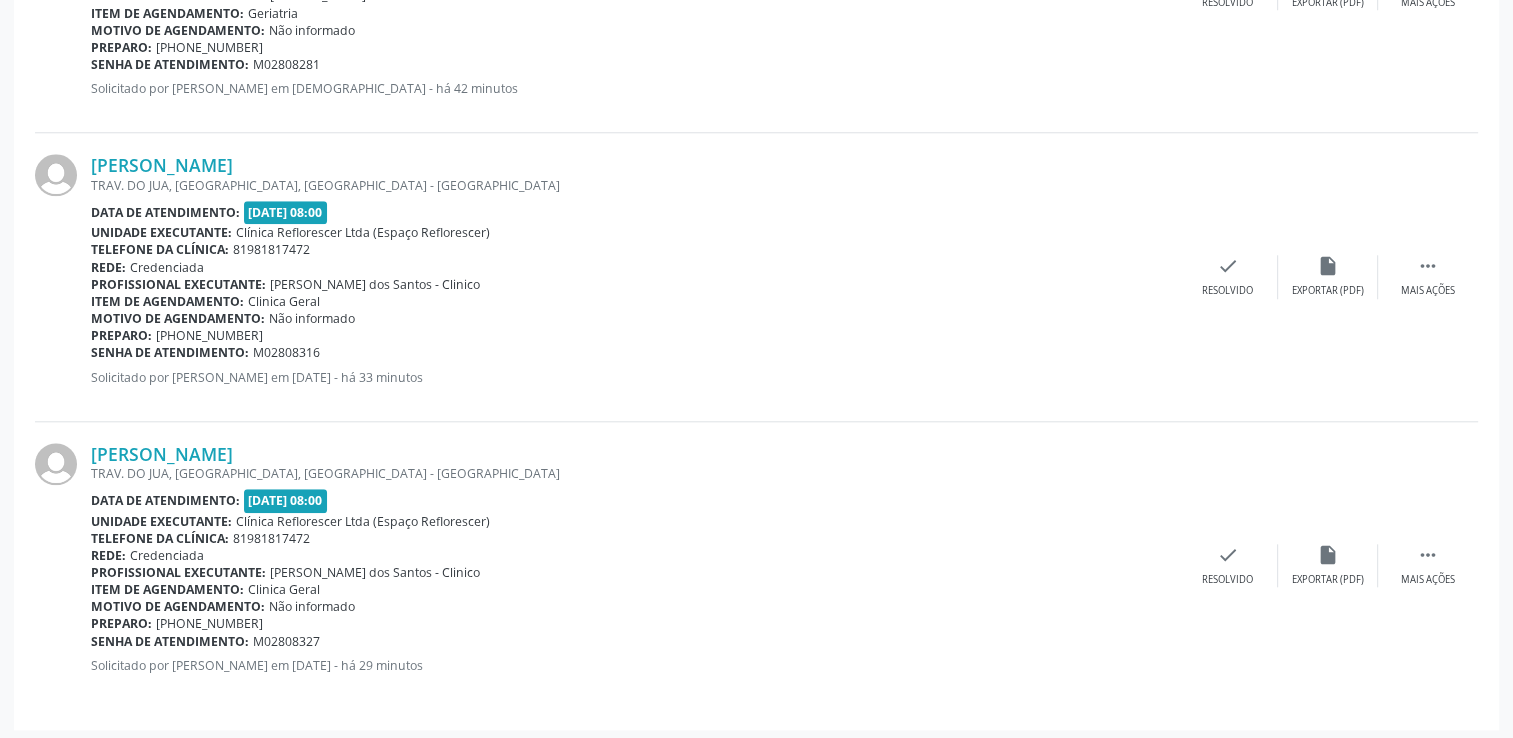 scroll, scrollTop: 1911, scrollLeft: 0, axis: vertical 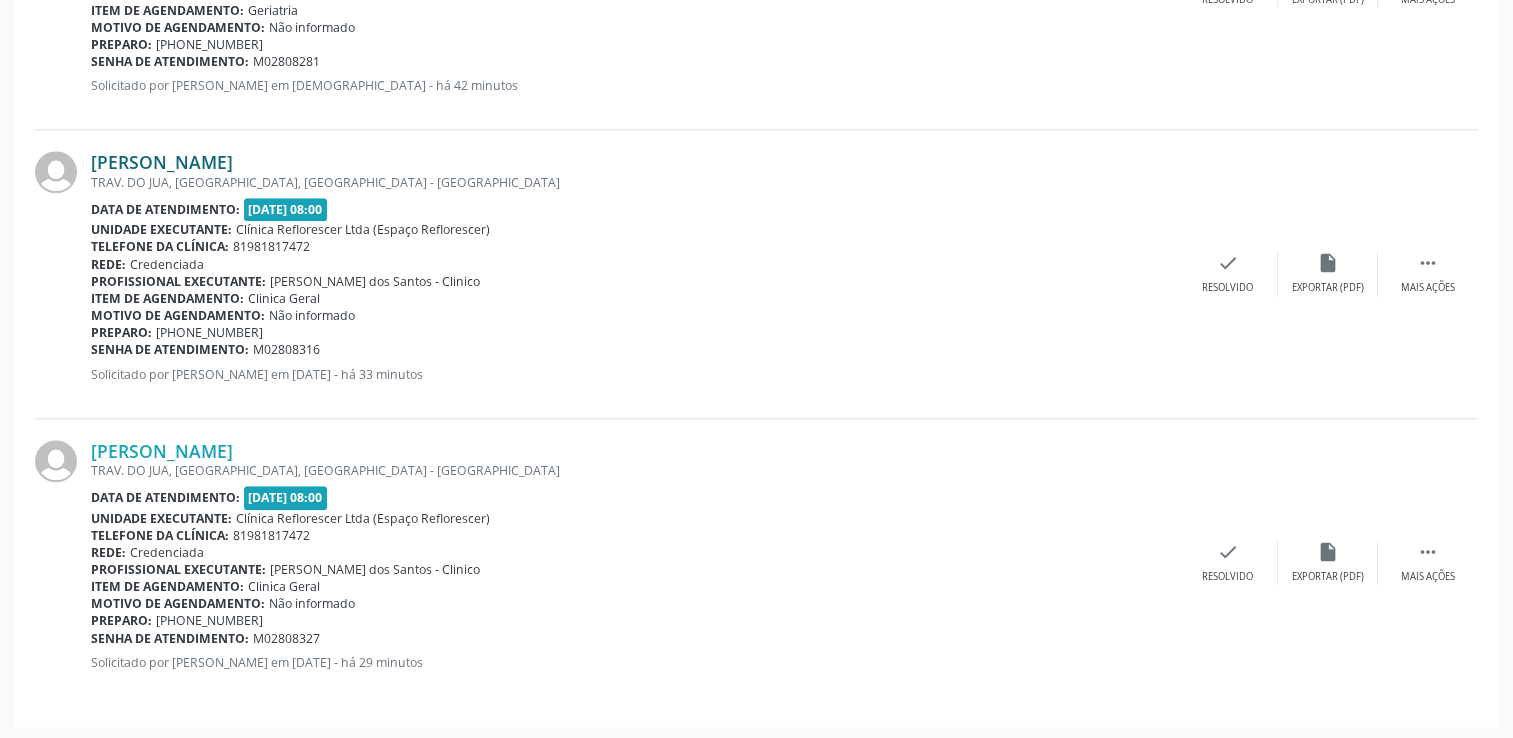 click on "[PERSON_NAME]" at bounding box center (162, 162) 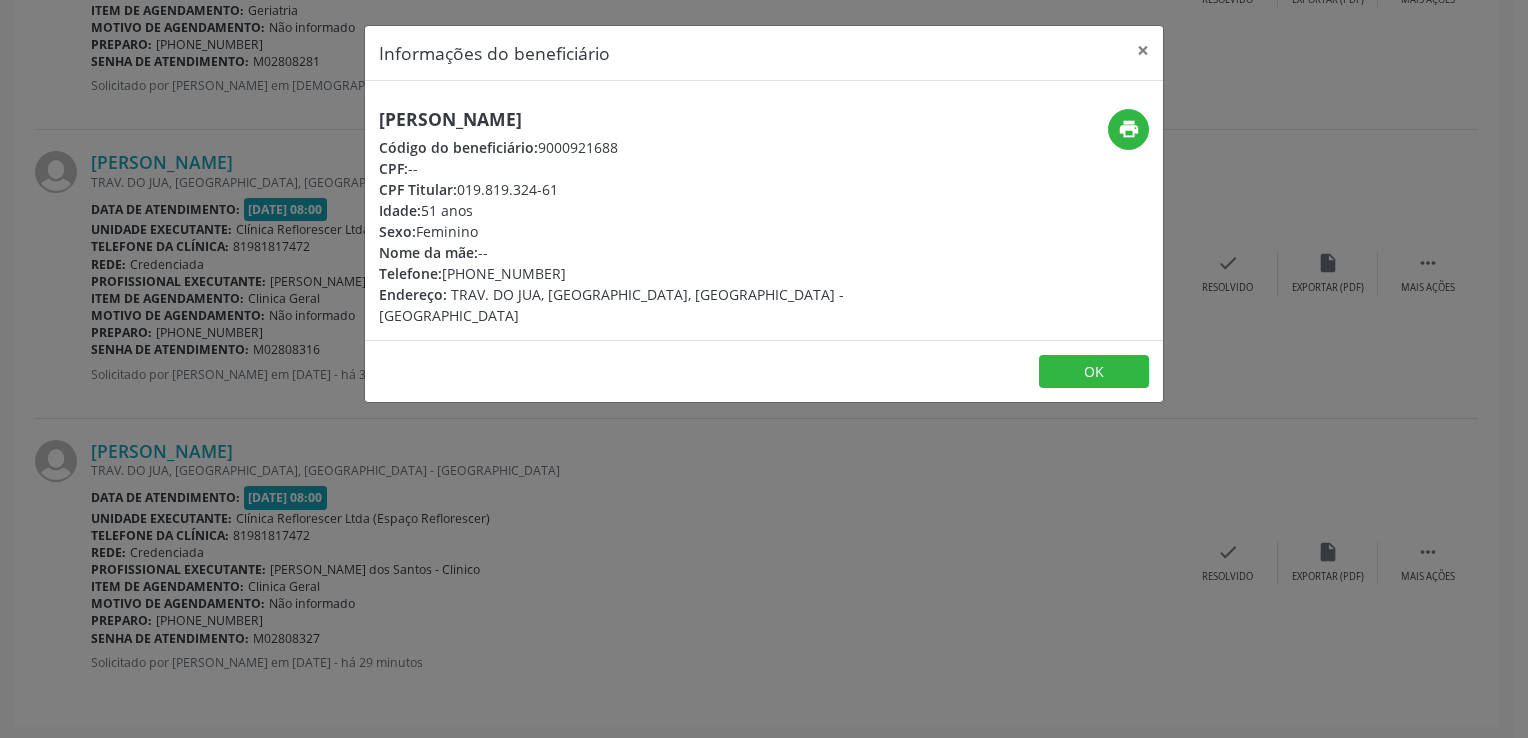 drag, startPoint x: 638, startPoint y: 544, endPoint x: 440, endPoint y: 448, distance: 220.04546 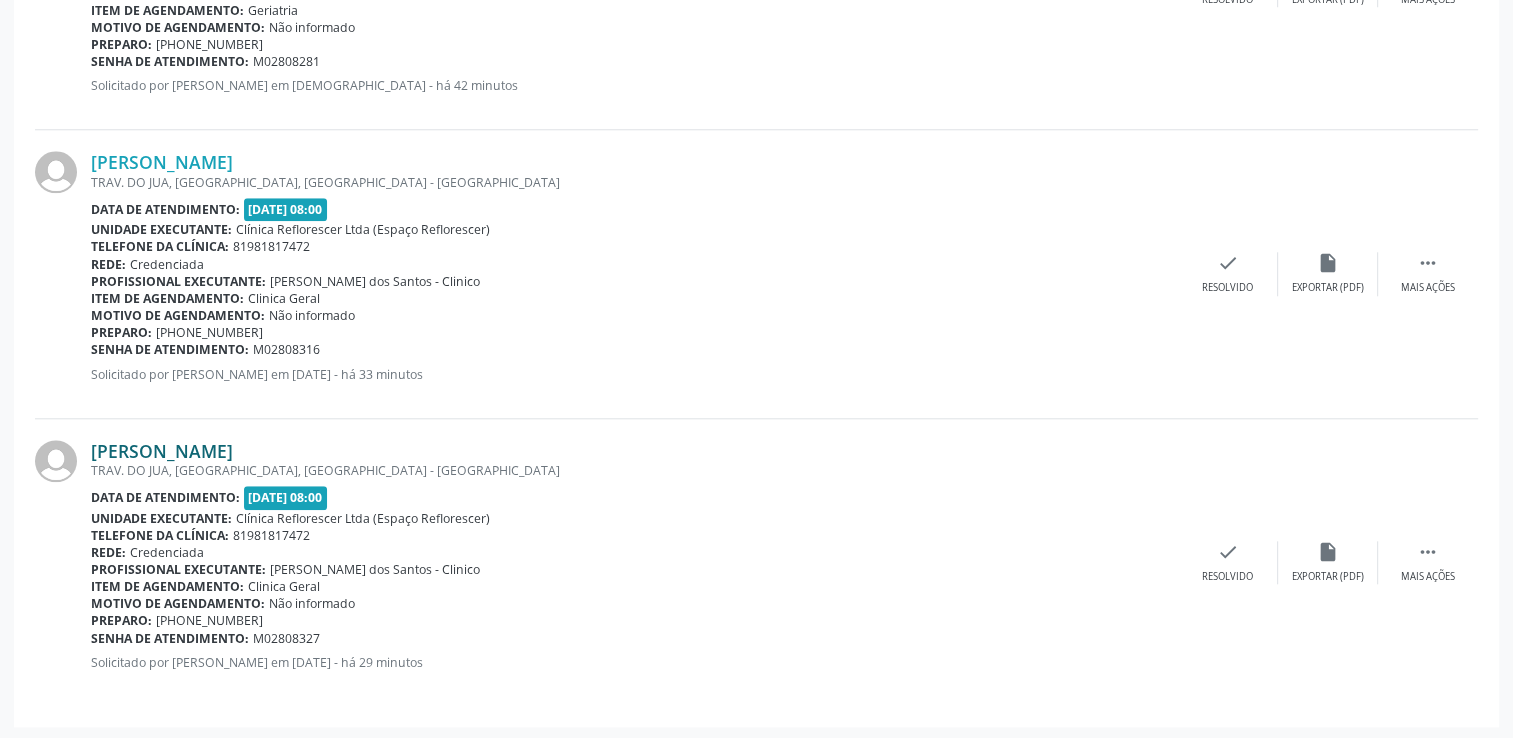 click on "[PERSON_NAME]" at bounding box center (162, 451) 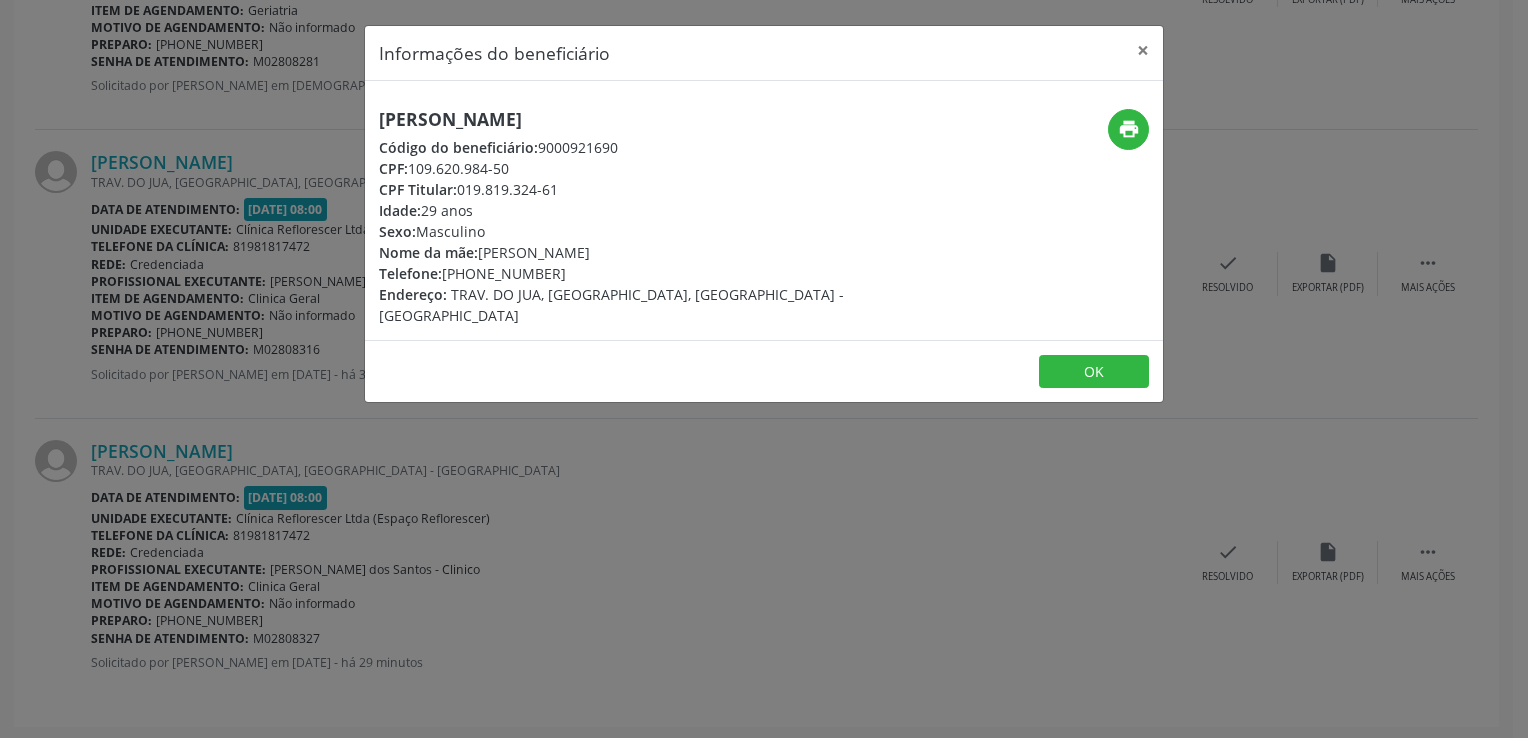 click on "Informações do beneficiário ×
[PERSON_NAME]
Código do beneficiário:
9000921690
CPF:
109.620.984-50
CPF Titular:
019.819.324-61
Idade:
29 anos
Sexo:
Masculino
Nome da mãe:
[PERSON_NAME]
Telefone:
[PHONE_NUMBER]
Endereço:
TRAV. DO JUA, LIMOEIRO, [GEOGRAPHIC_DATA] - PE
print OK" at bounding box center (764, 369) 